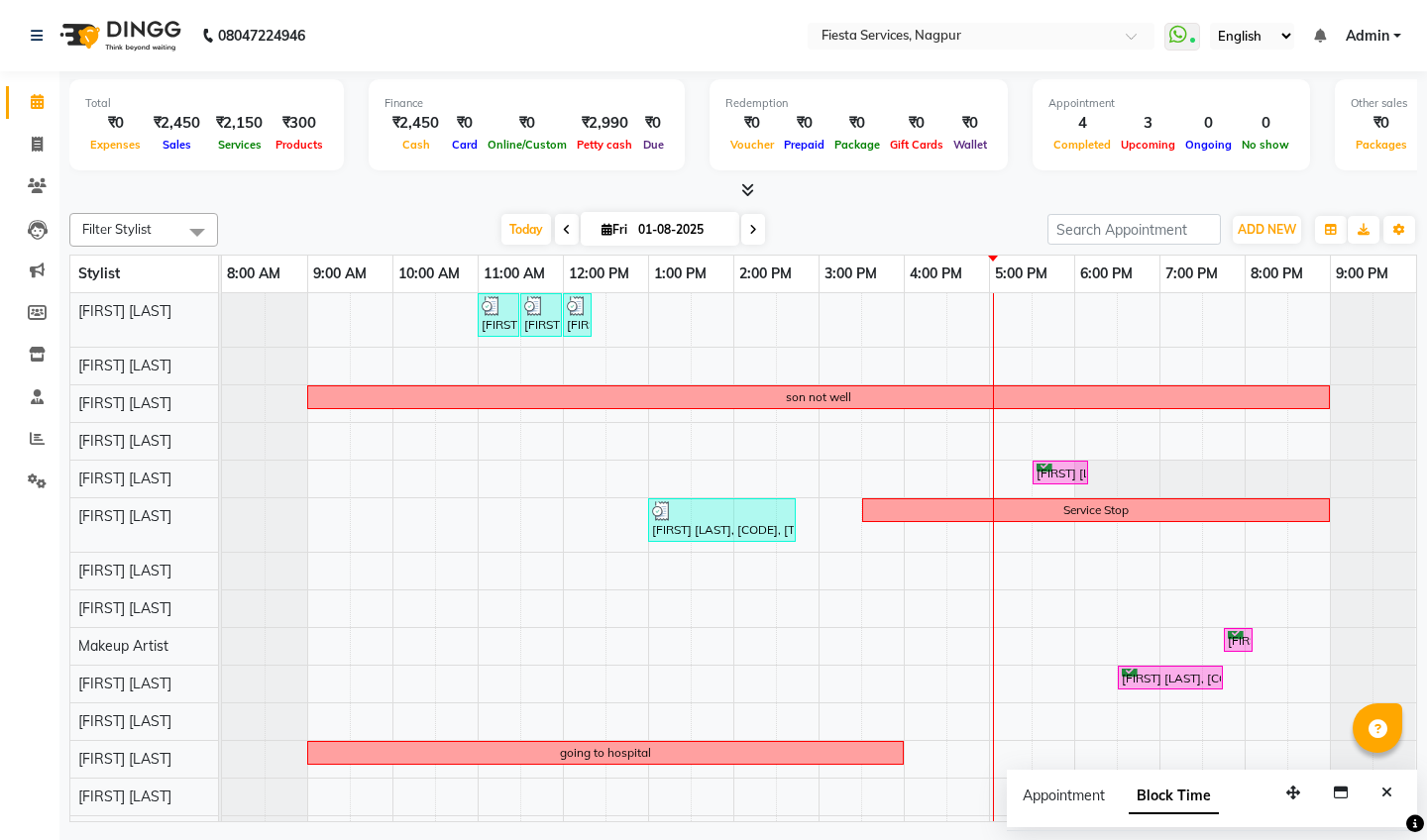 scroll, scrollTop: 0, scrollLeft: 0, axis: both 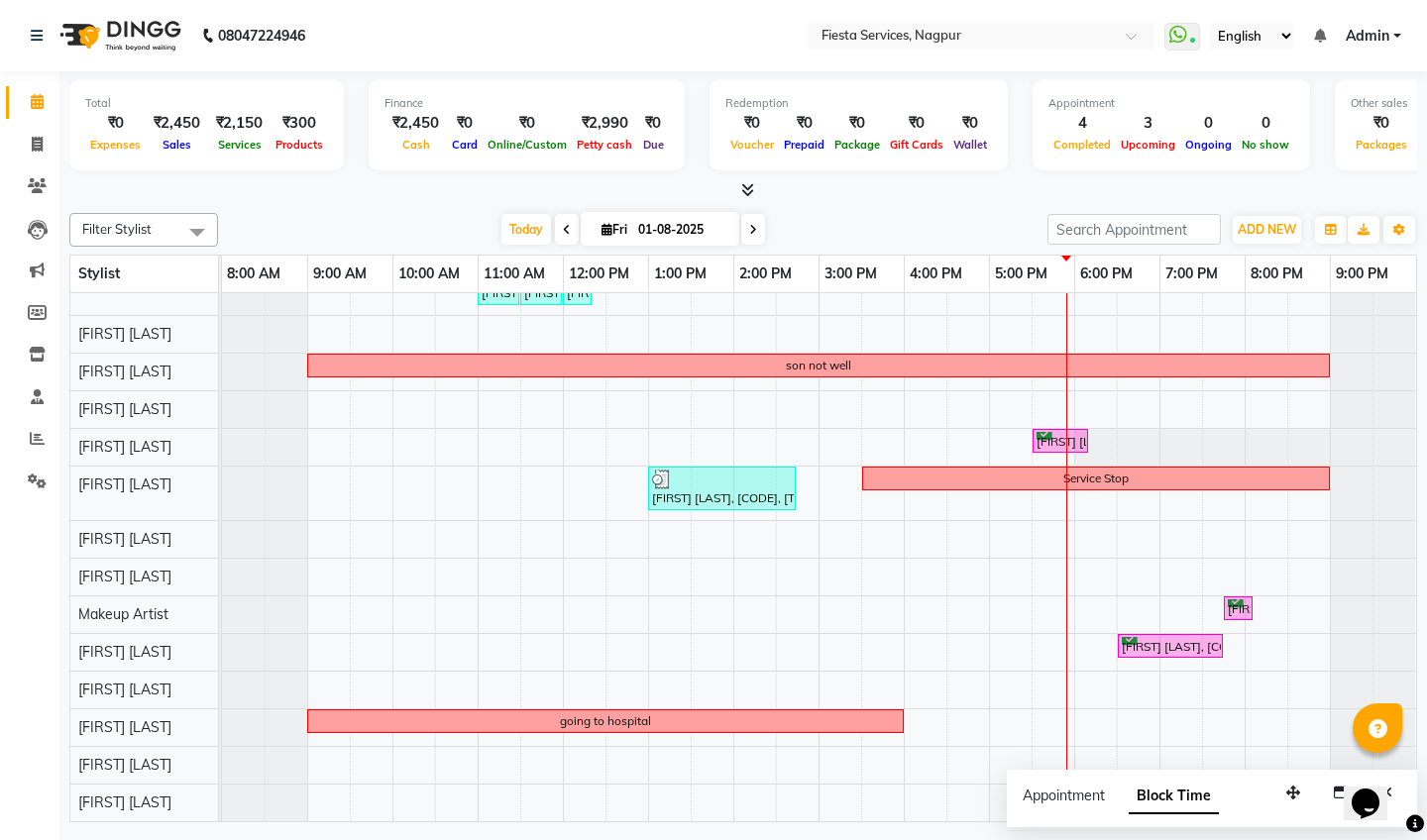 click at bounding box center [753, 230] 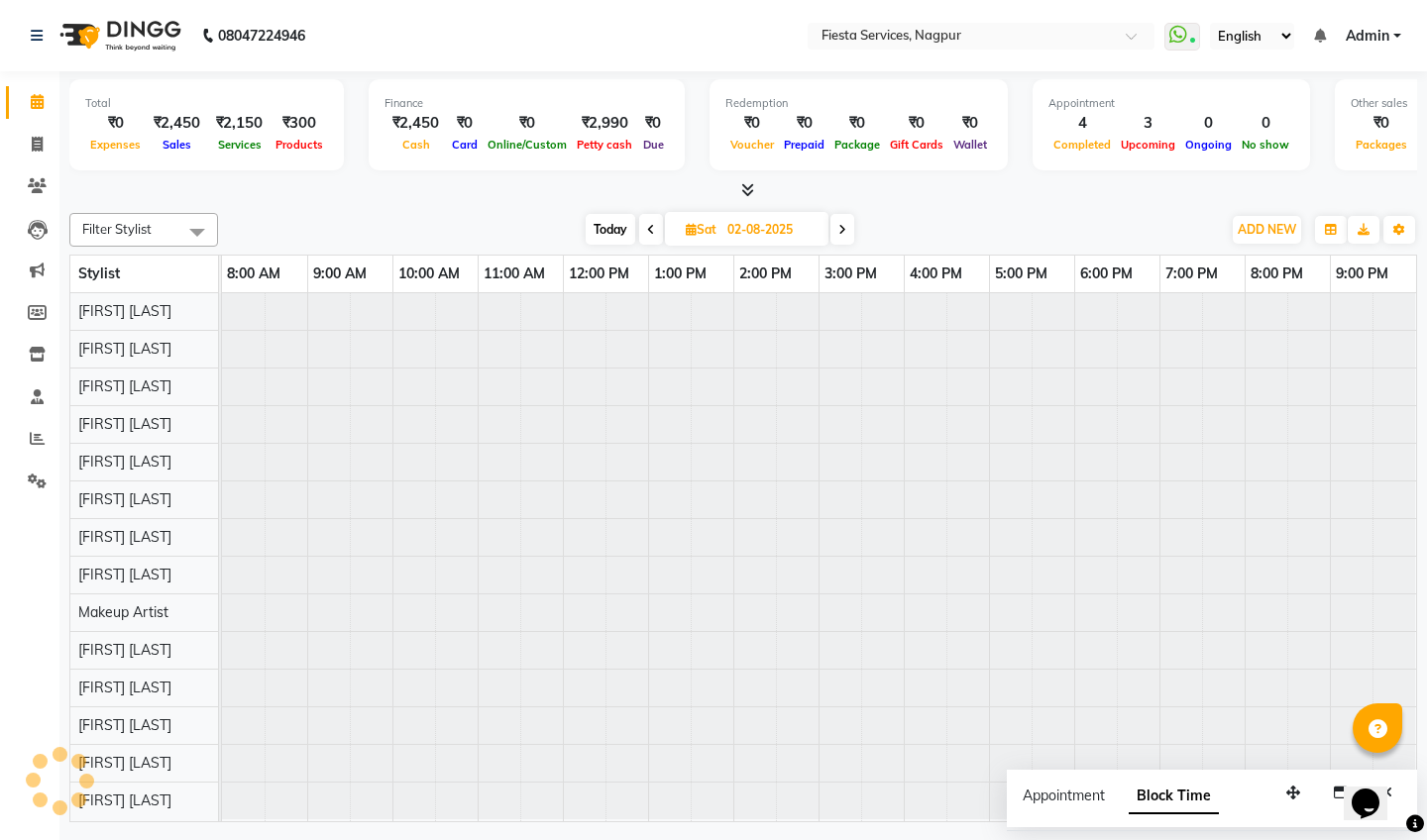 scroll, scrollTop: 0, scrollLeft: 0, axis: both 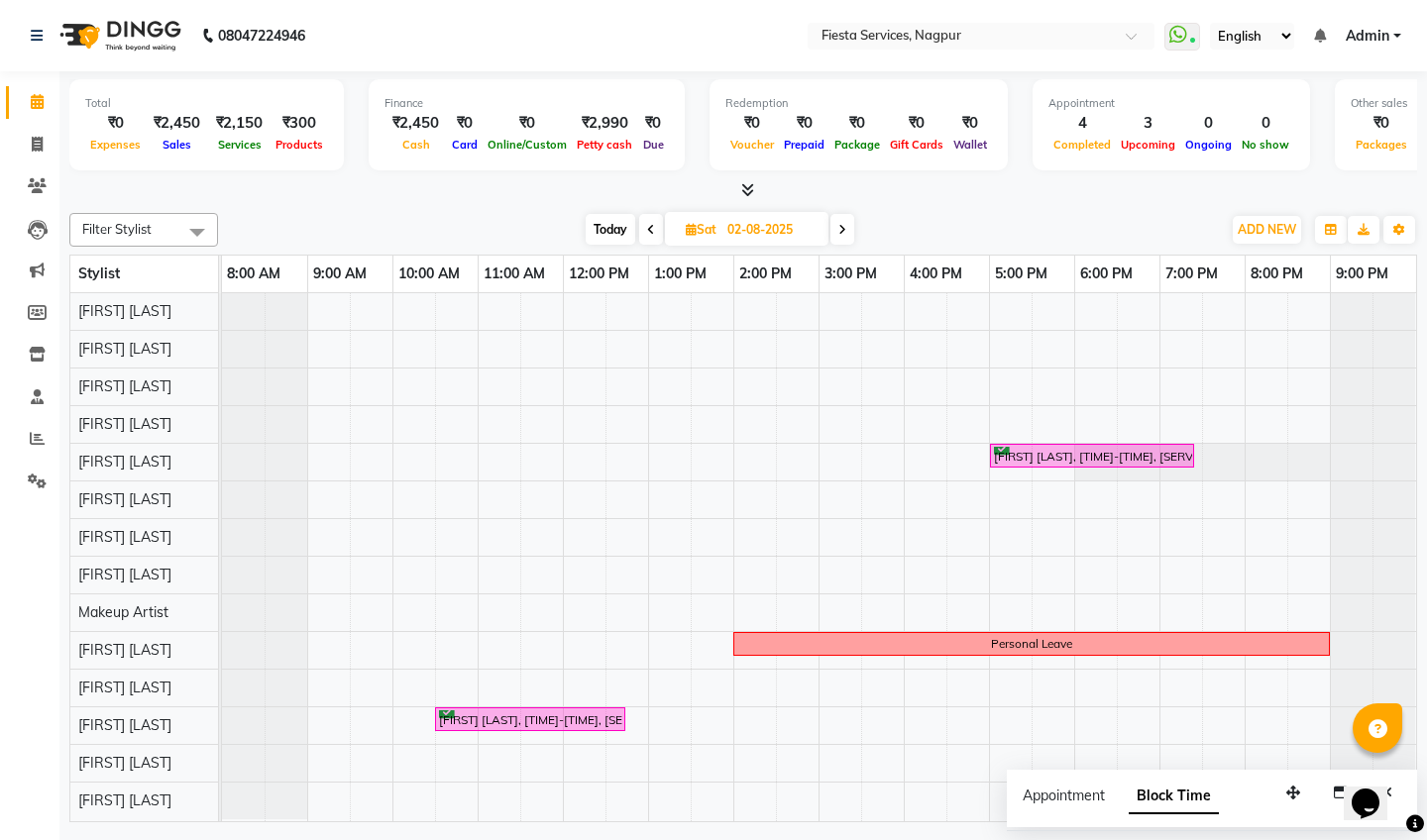 click at bounding box center (842, 230) 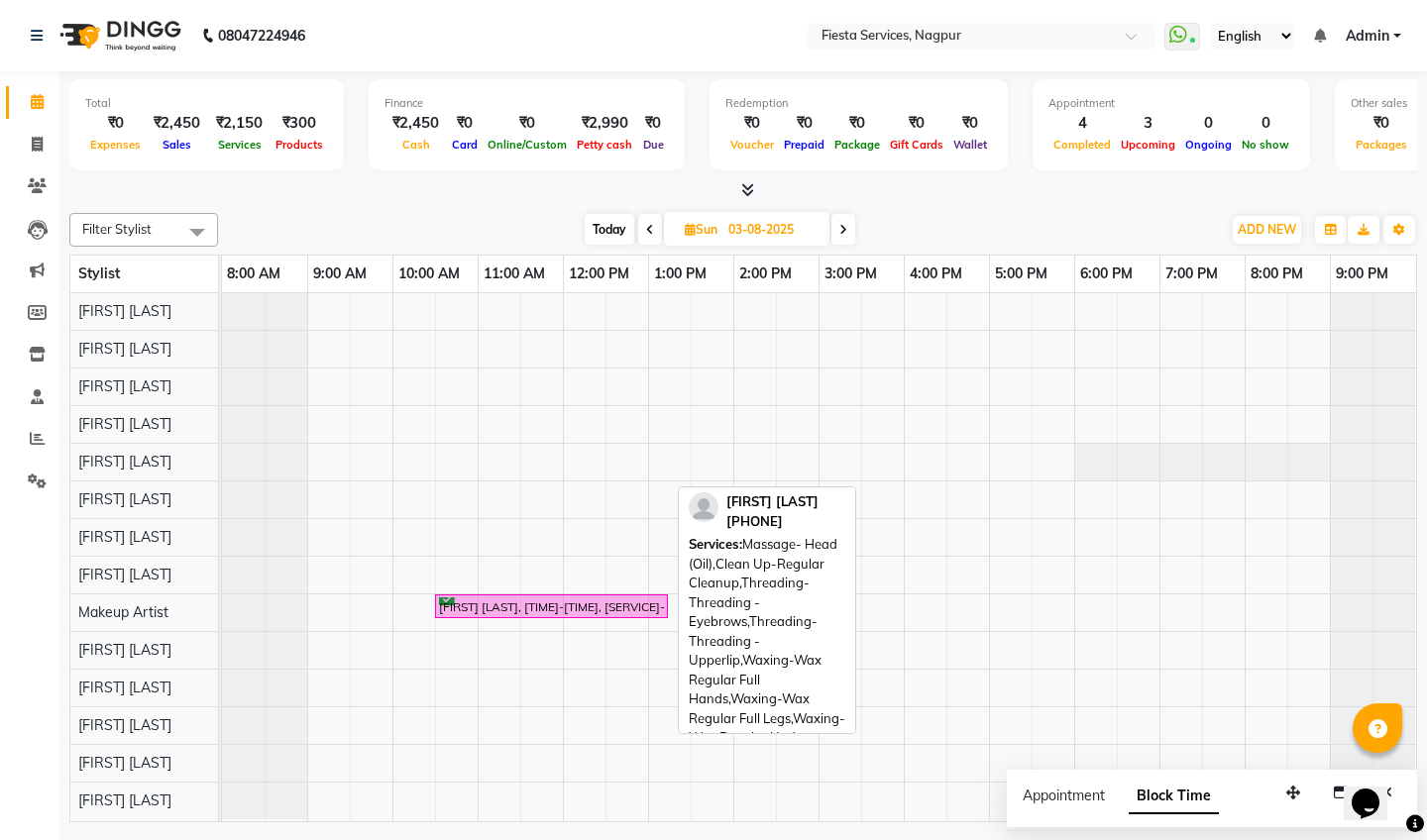 click on "Dhruvi Patel, 10:30 AM-01:15 PM, Massage- Head (Oil),Clean Up-Regular Cleanup,Threading-Threading - Eyebrows,Threading-Threading - Upperlip,Waxing-Wax Regular Full Hands,Waxing-Wax Regular Full Legs,Waxing-Wax Regular Underarms" at bounding box center [551, 606] 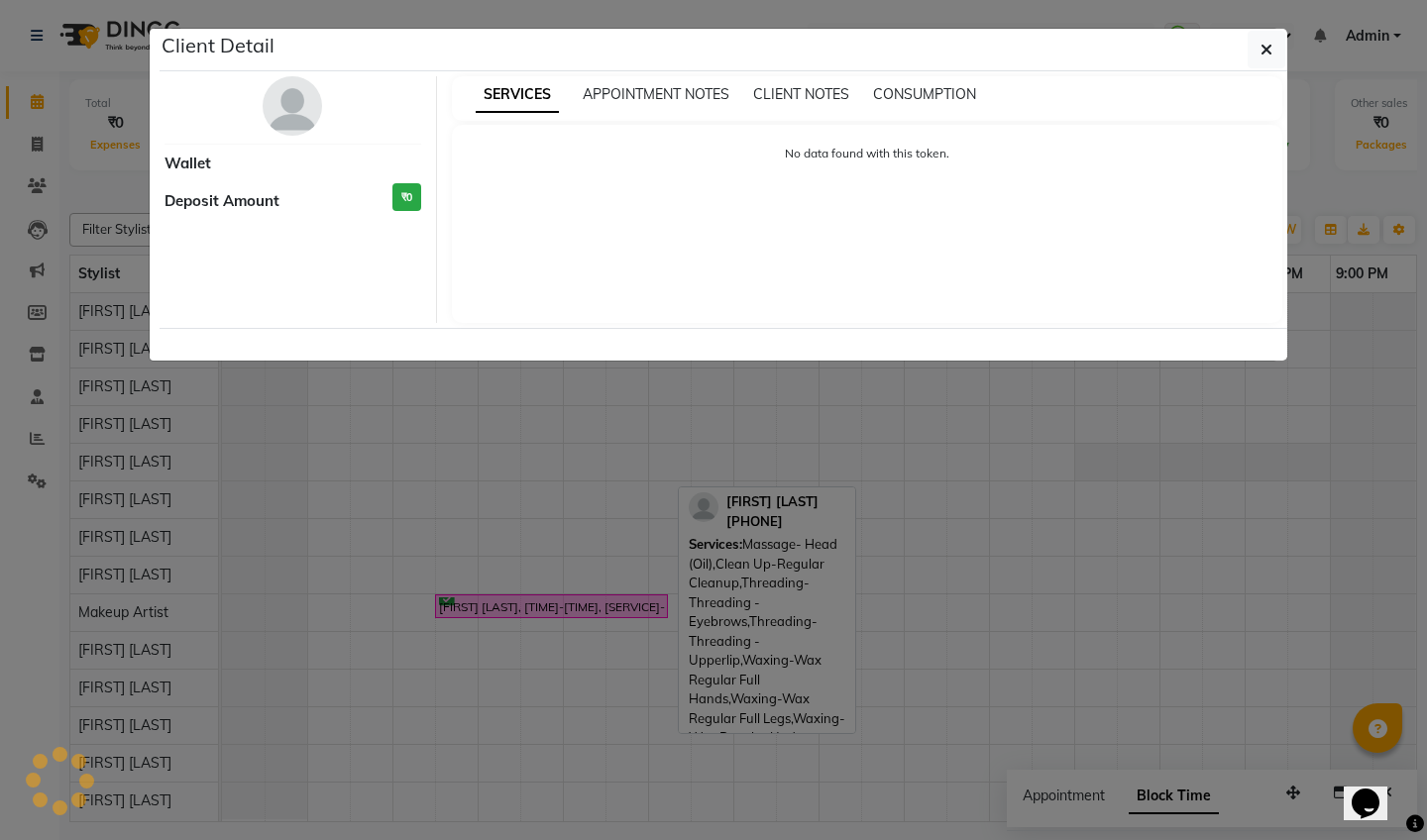 select on "6" 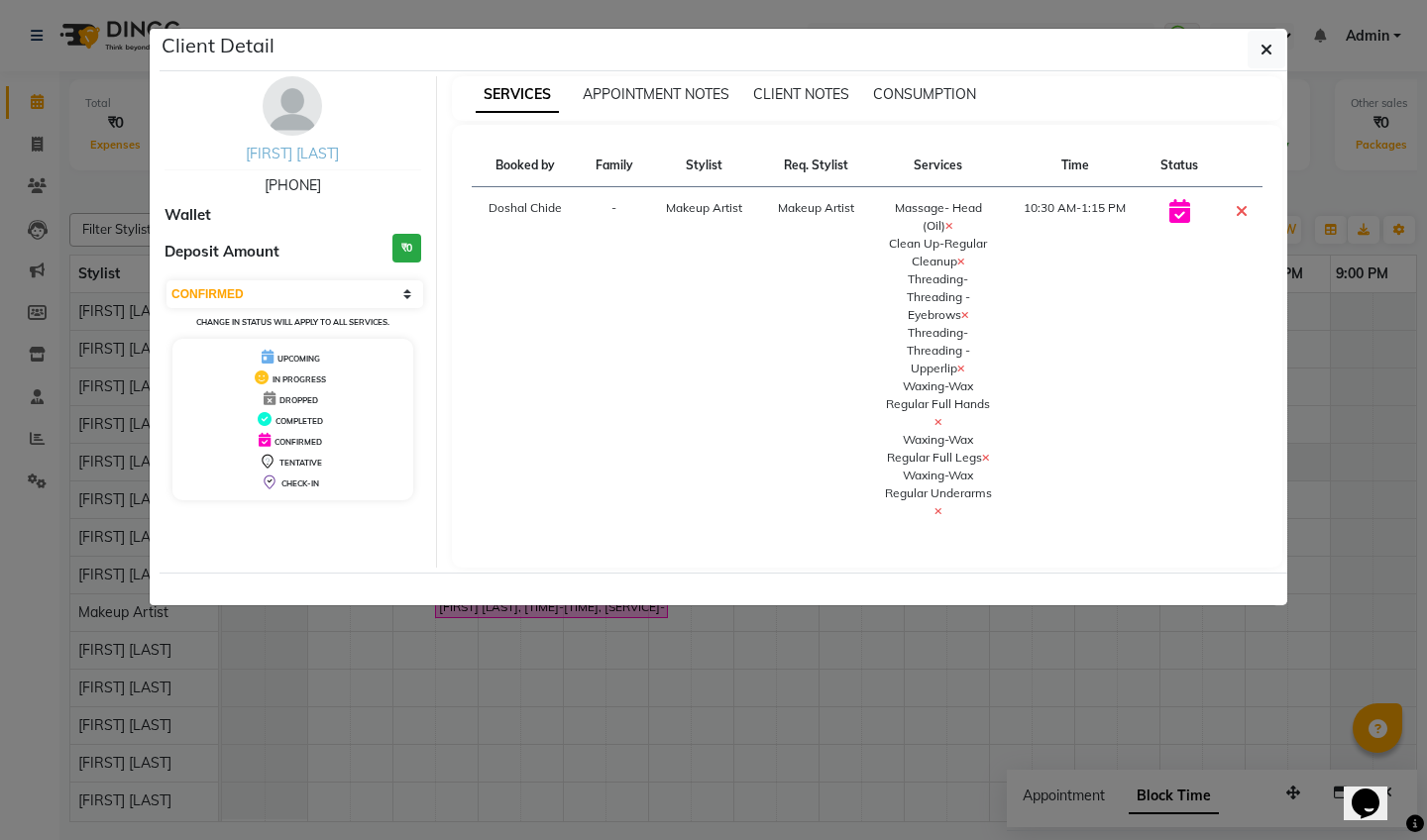 click on "Dhruvi Patel" at bounding box center (292, 154) 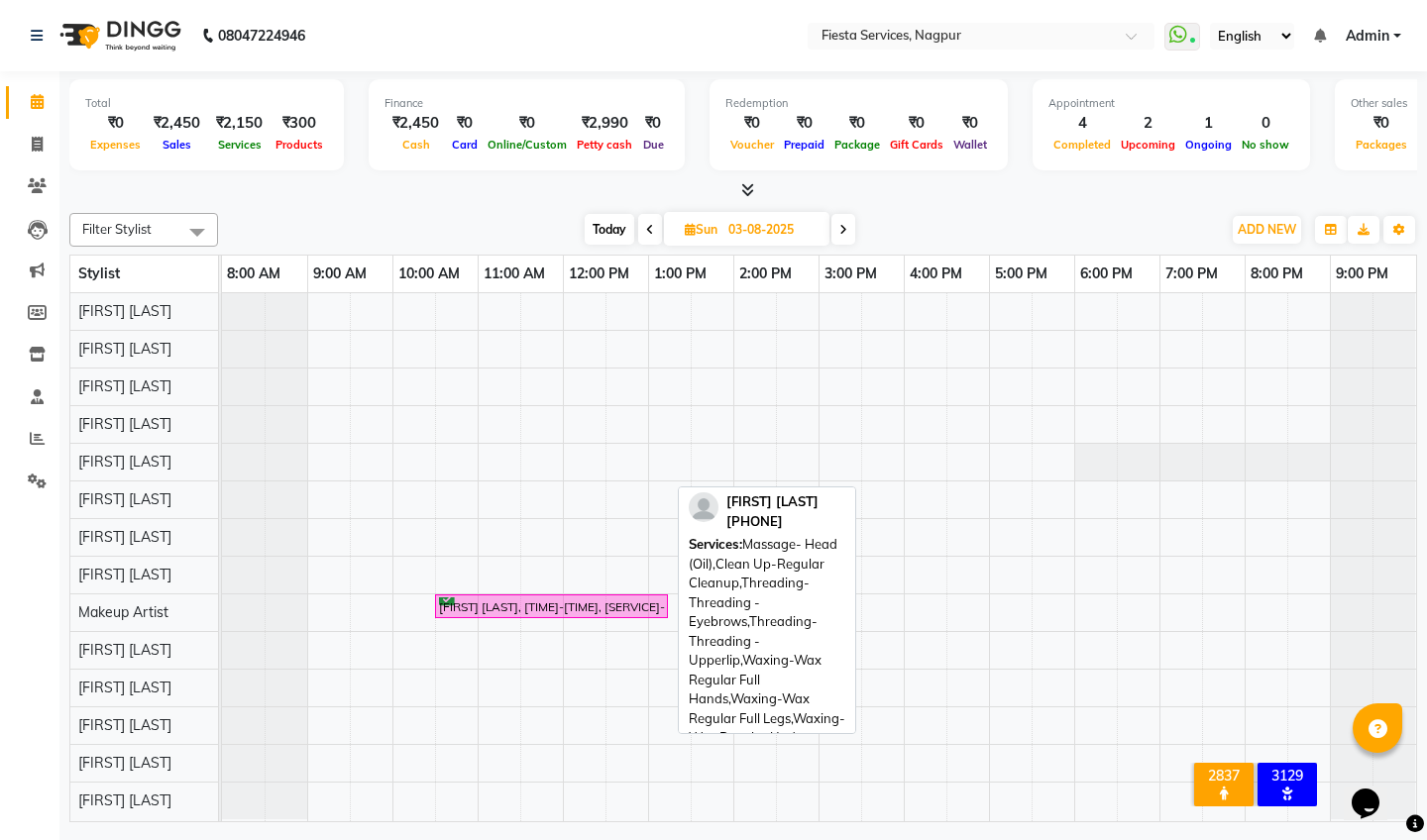 scroll, scrollTop: 0, scrollLeft: 0, axis: both 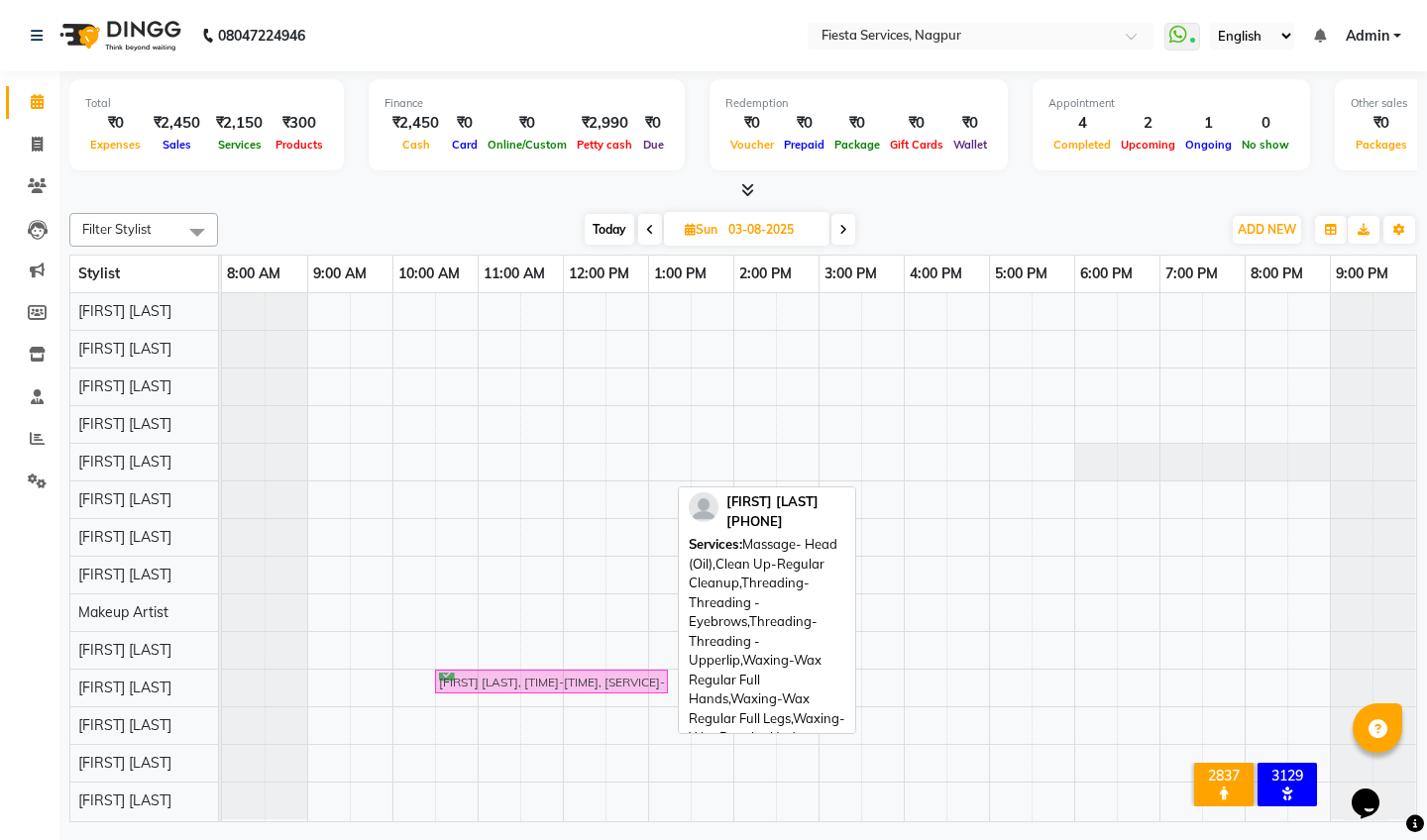 drag, startPoint x: 485, startPoint y: 604, endPoint x: 477, endPoint y: 680, distance: 76.41989 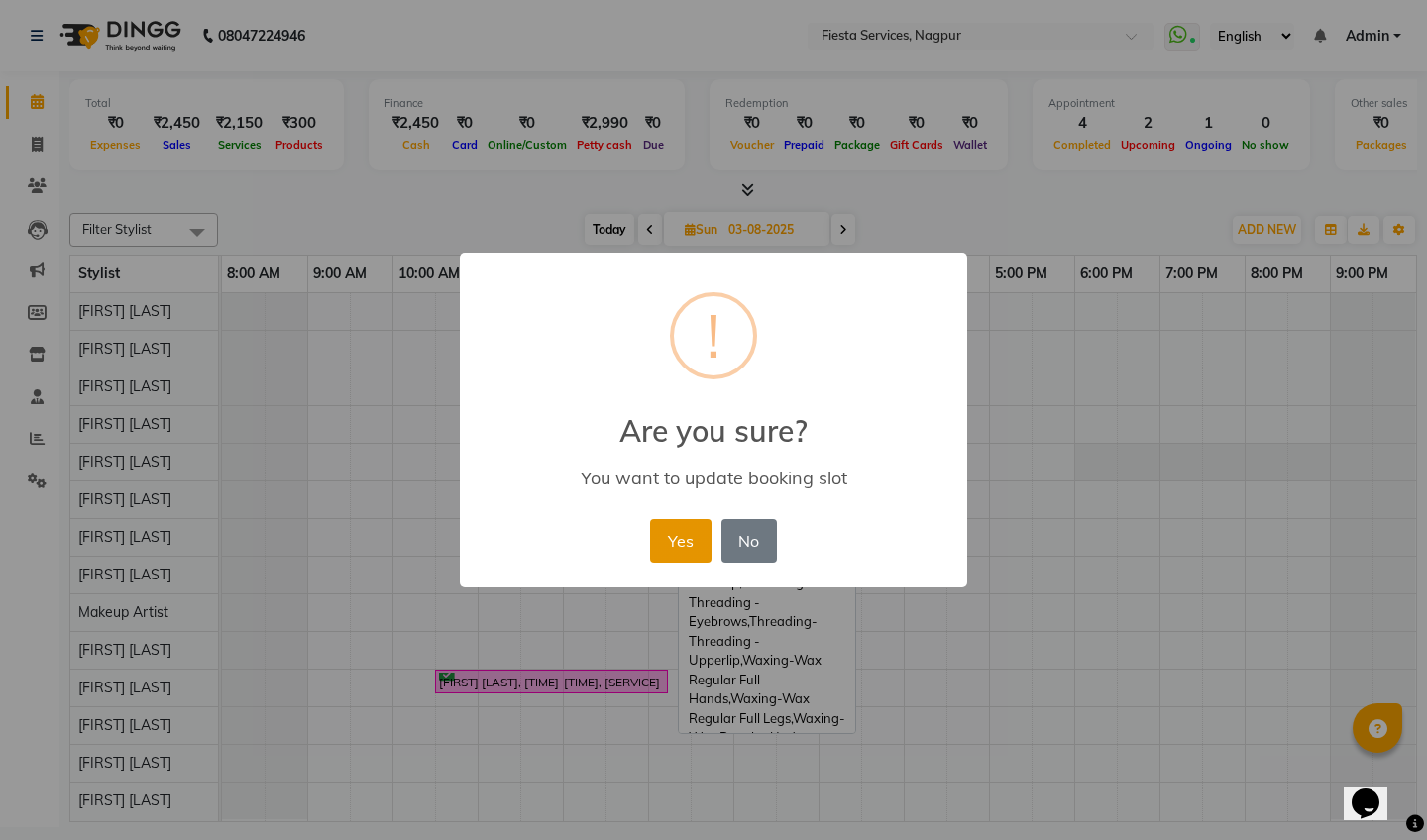 click on "Yes" at bounding box center (680, 541) 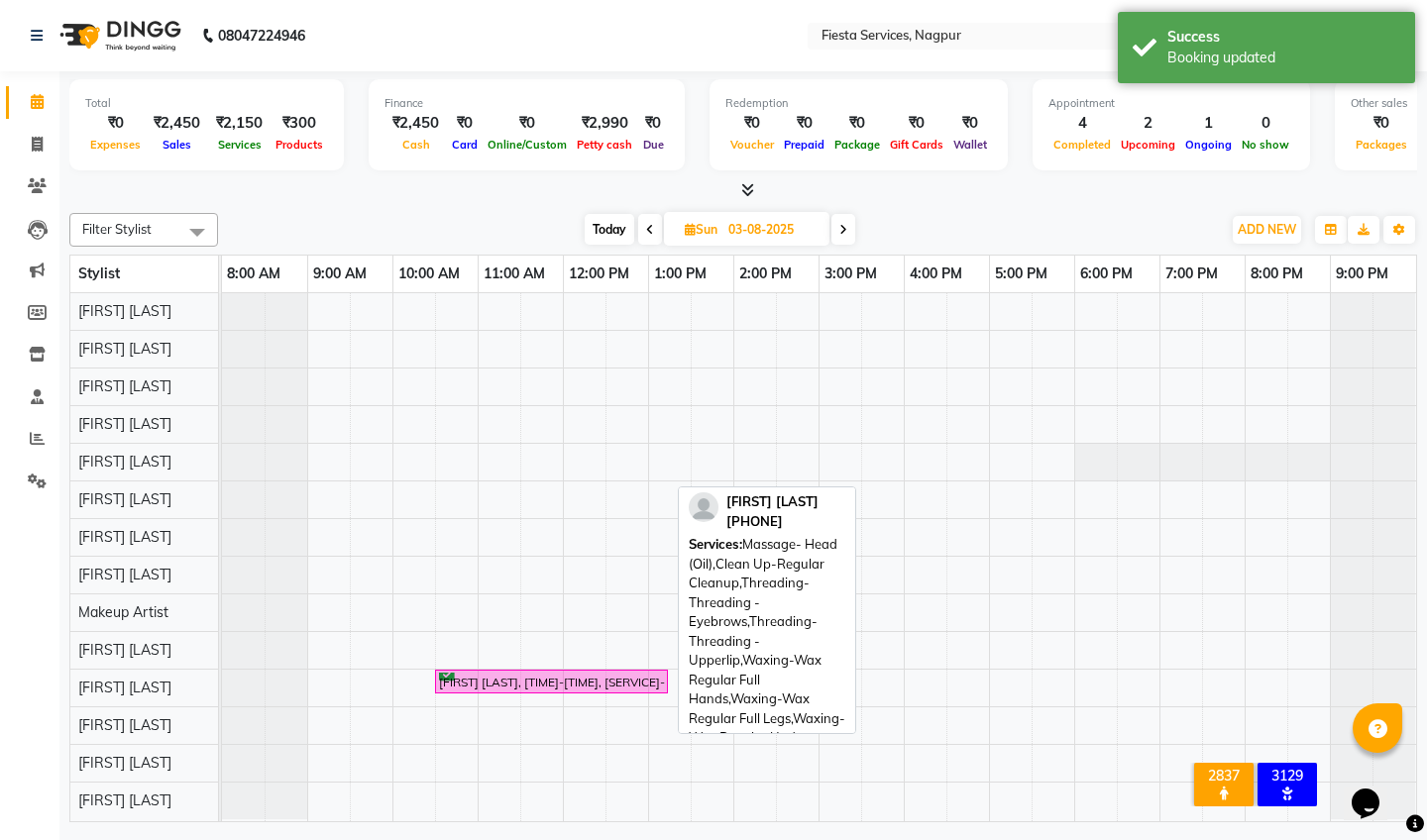 click at bounding box center (843, 230) 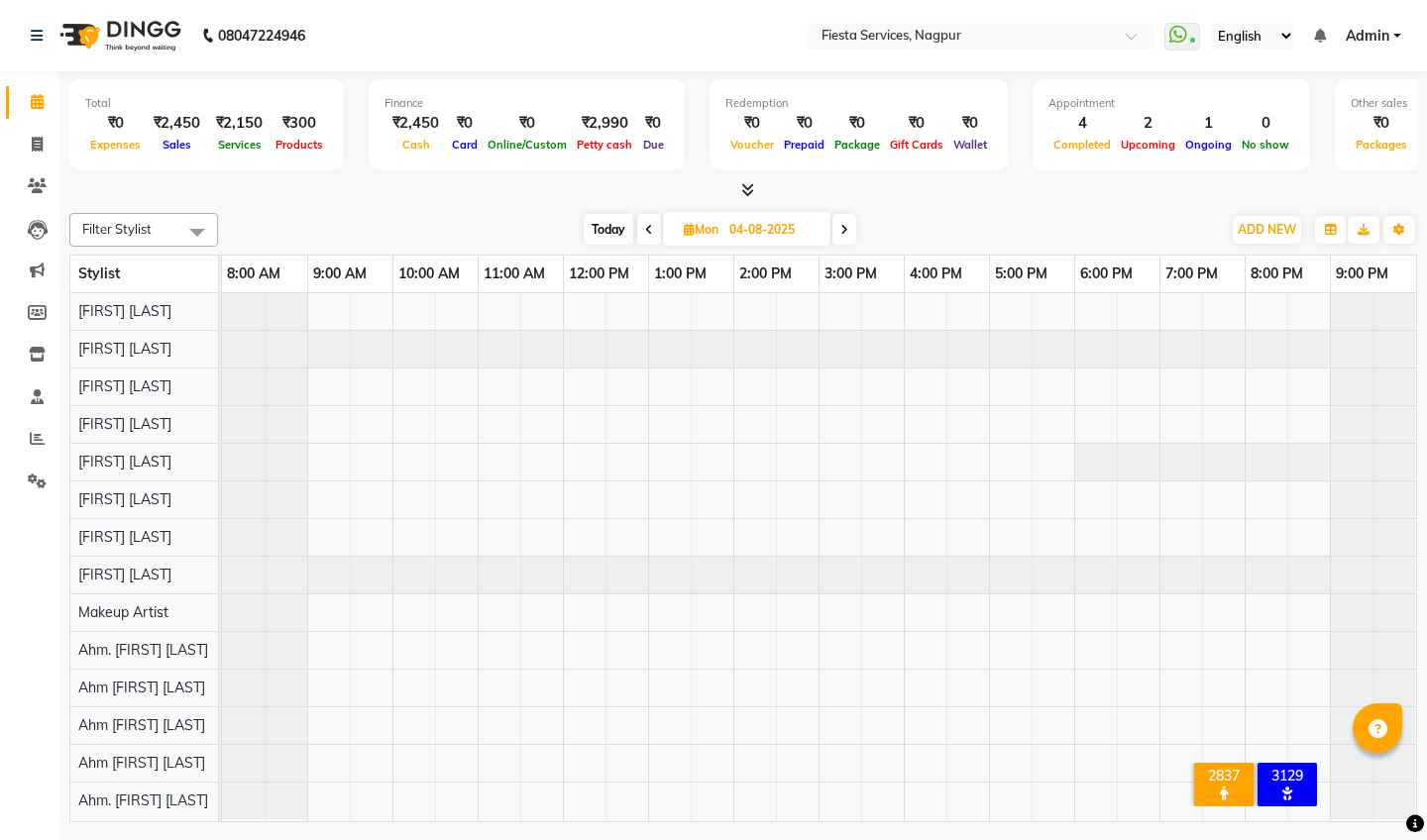 scroll, scrollTop: 1, scrollLeft: 0, axis: vertical 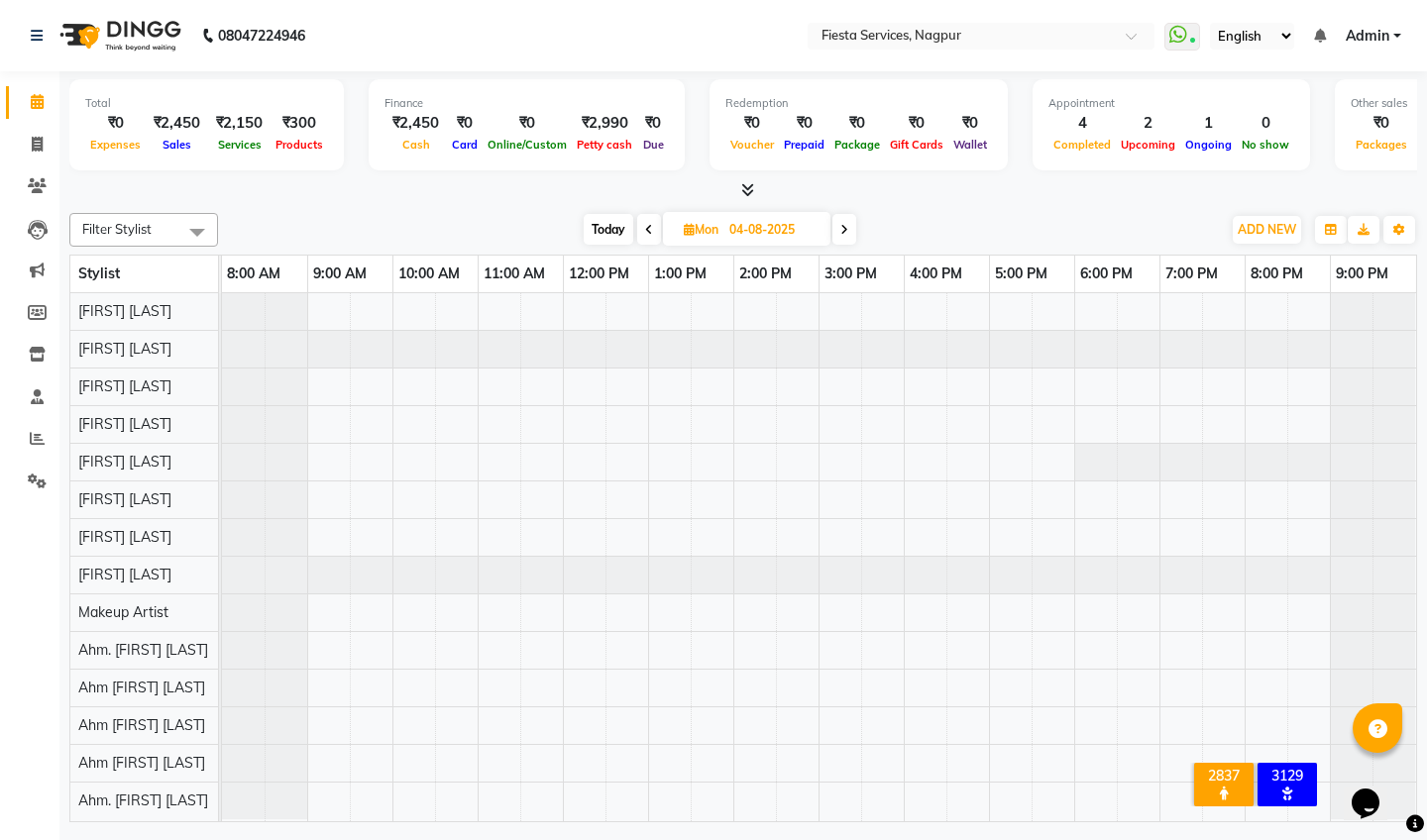 click at bounding box center (844, 229) 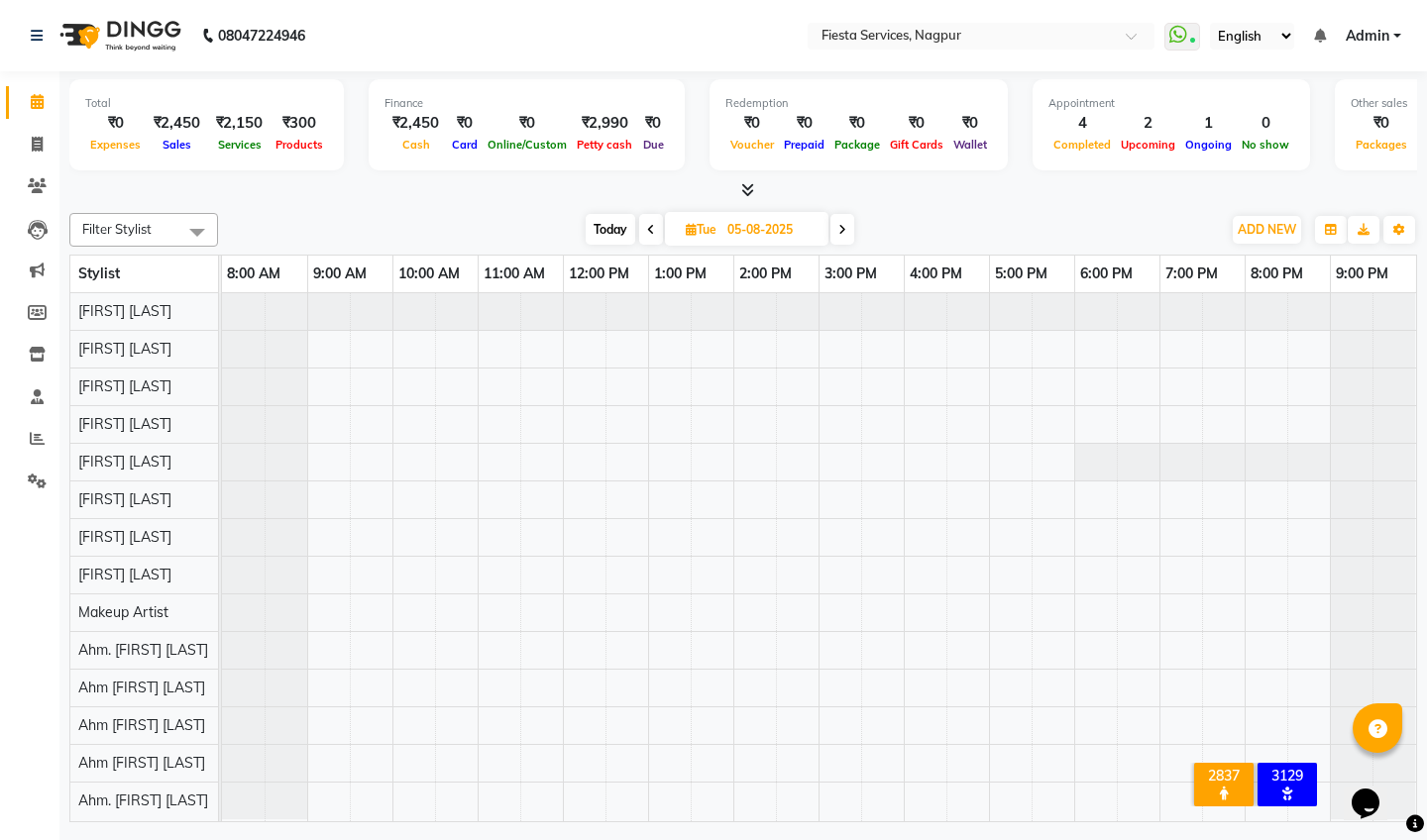scroll, scrollTop: 0, scrollLeft: 0, axis: both 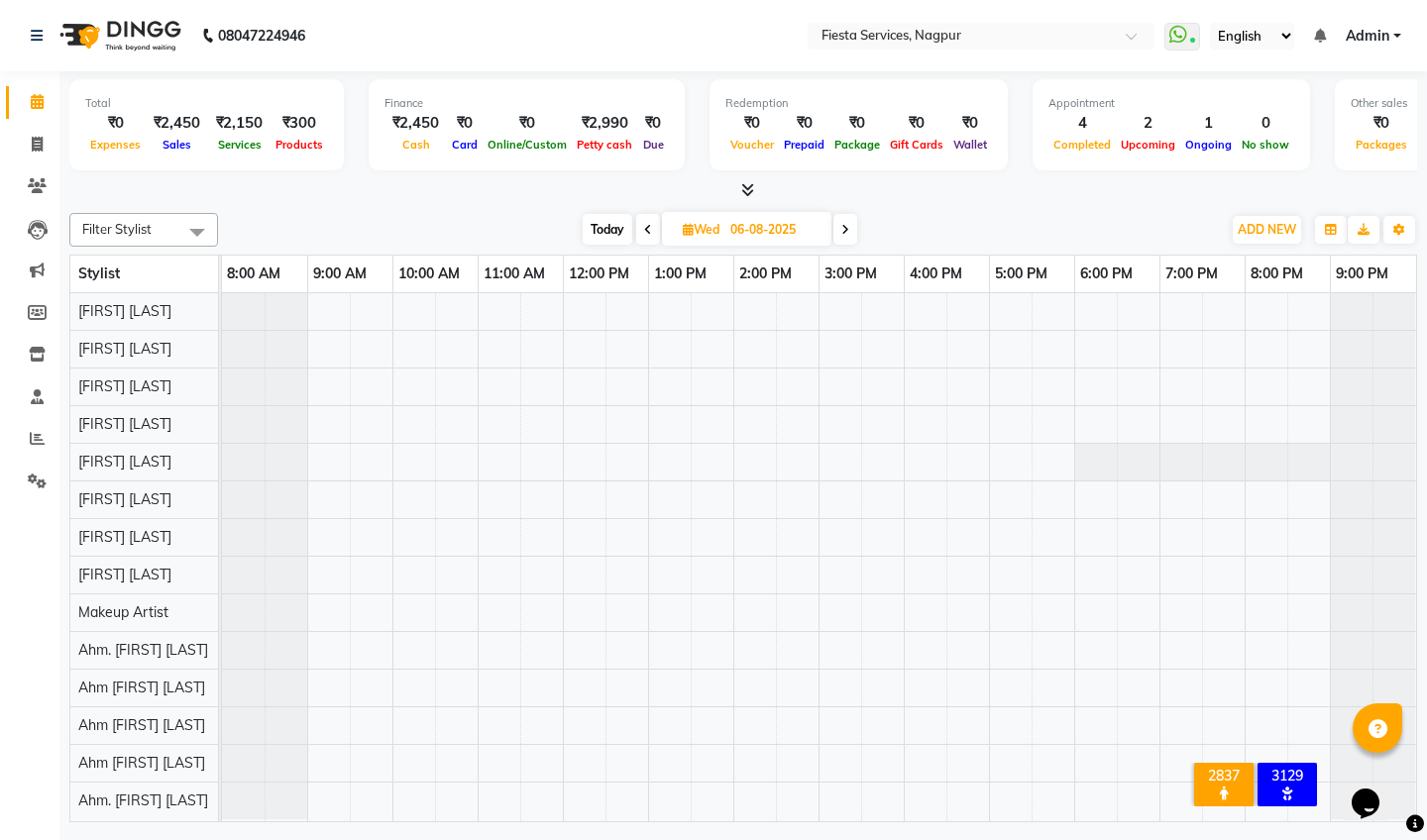 click at bounding box center [845, 230] 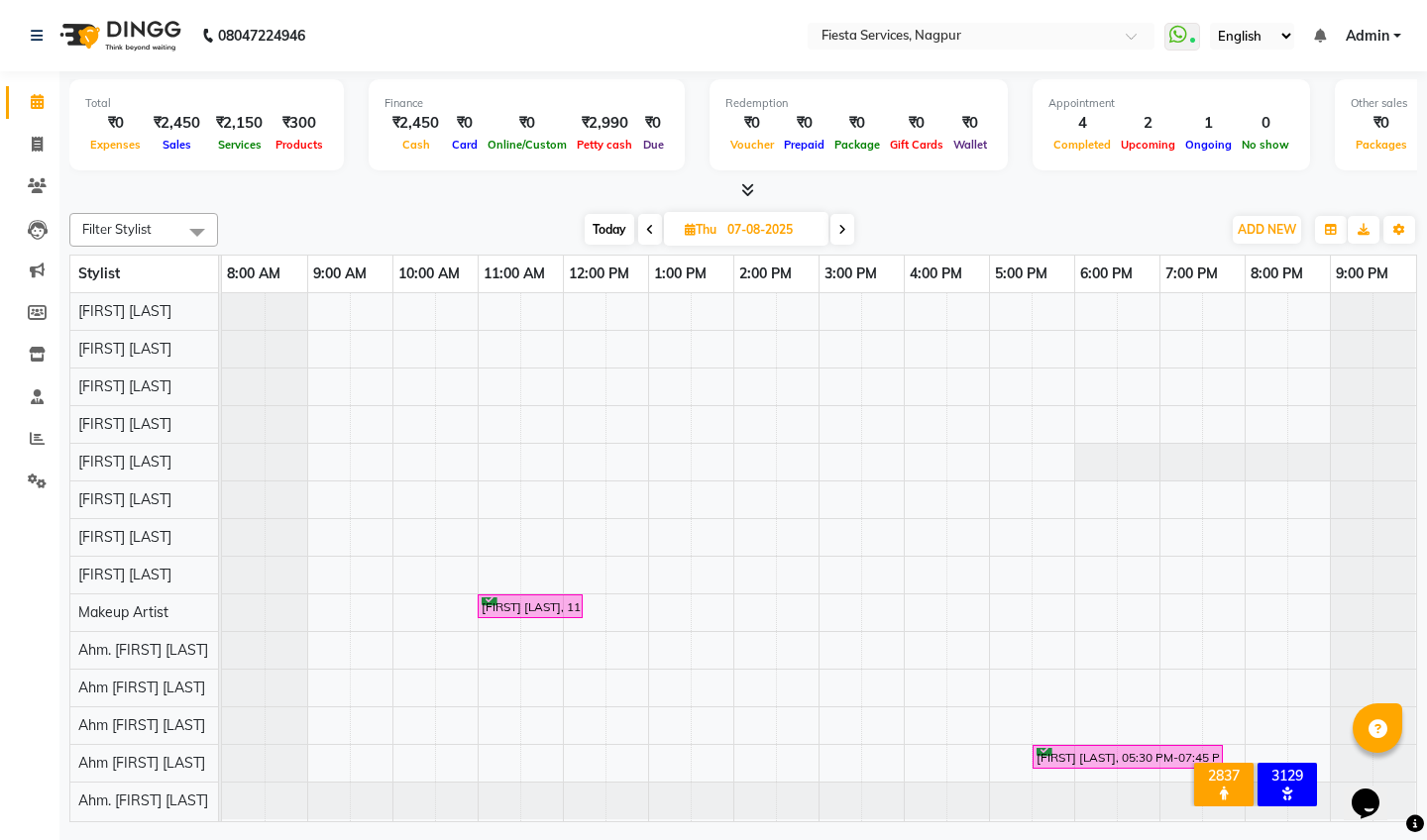 scroll, scrollTop: 0, scrollLeft: 0, axis: both 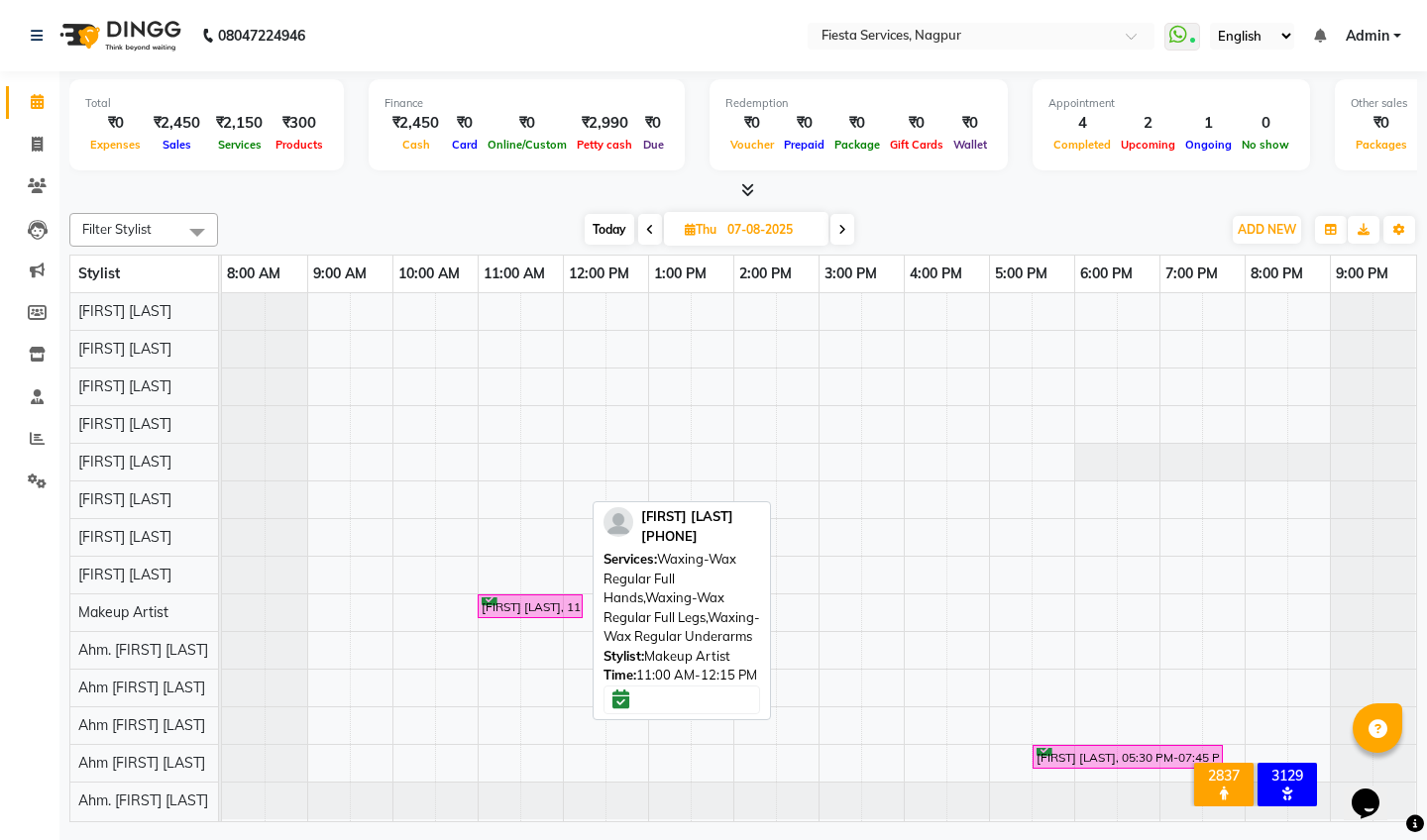 click on "[FIRST] [LAST], 11:00 AM-12:15 PM, Waxing-Wax Regular Full Hands,Waxing-Wax Regular Full Legs,Waxing-Wax Regular Underarms" at bounding box center [530, 606] 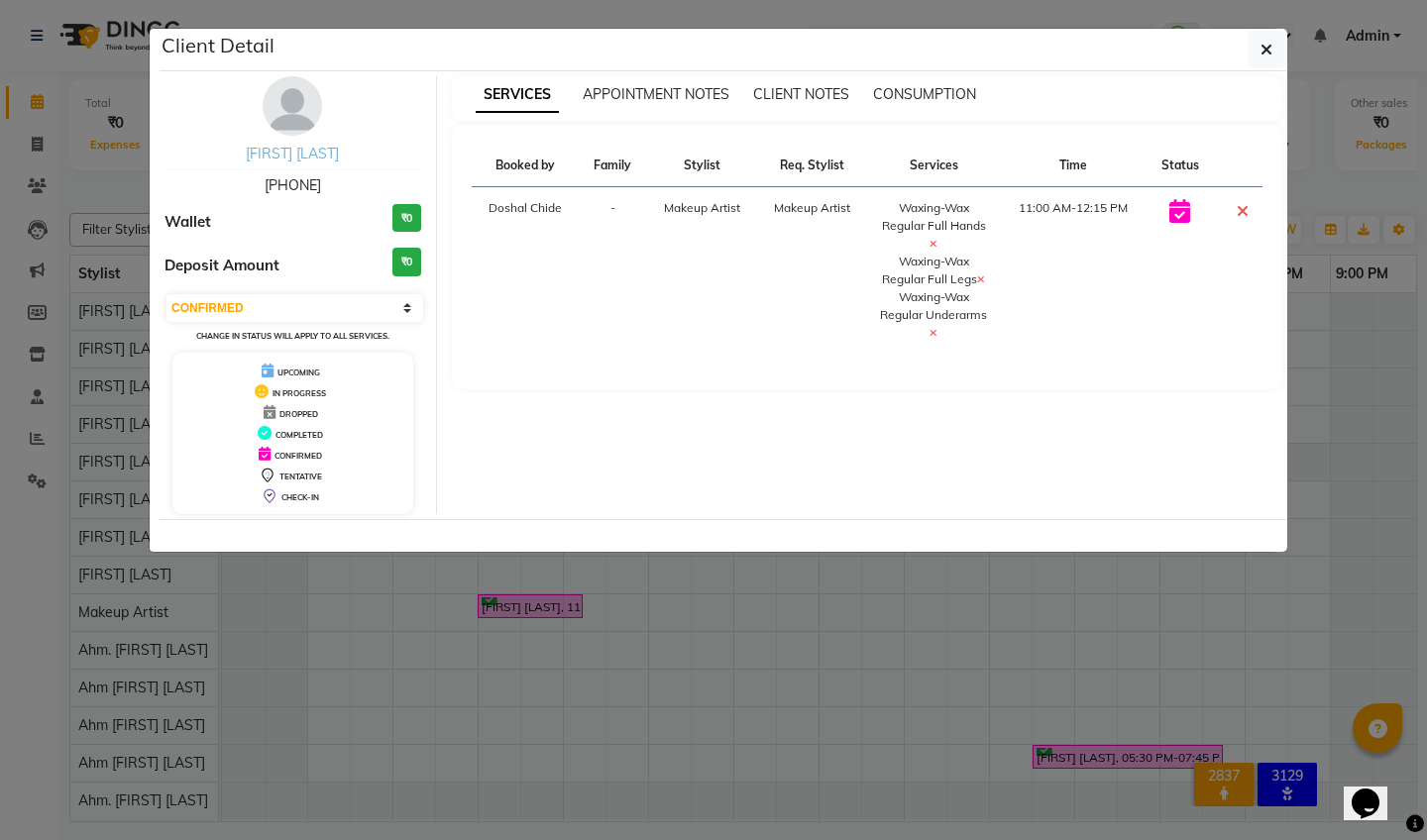 click on "[FIRST] [LAST]" at bounding box center [292, 154] 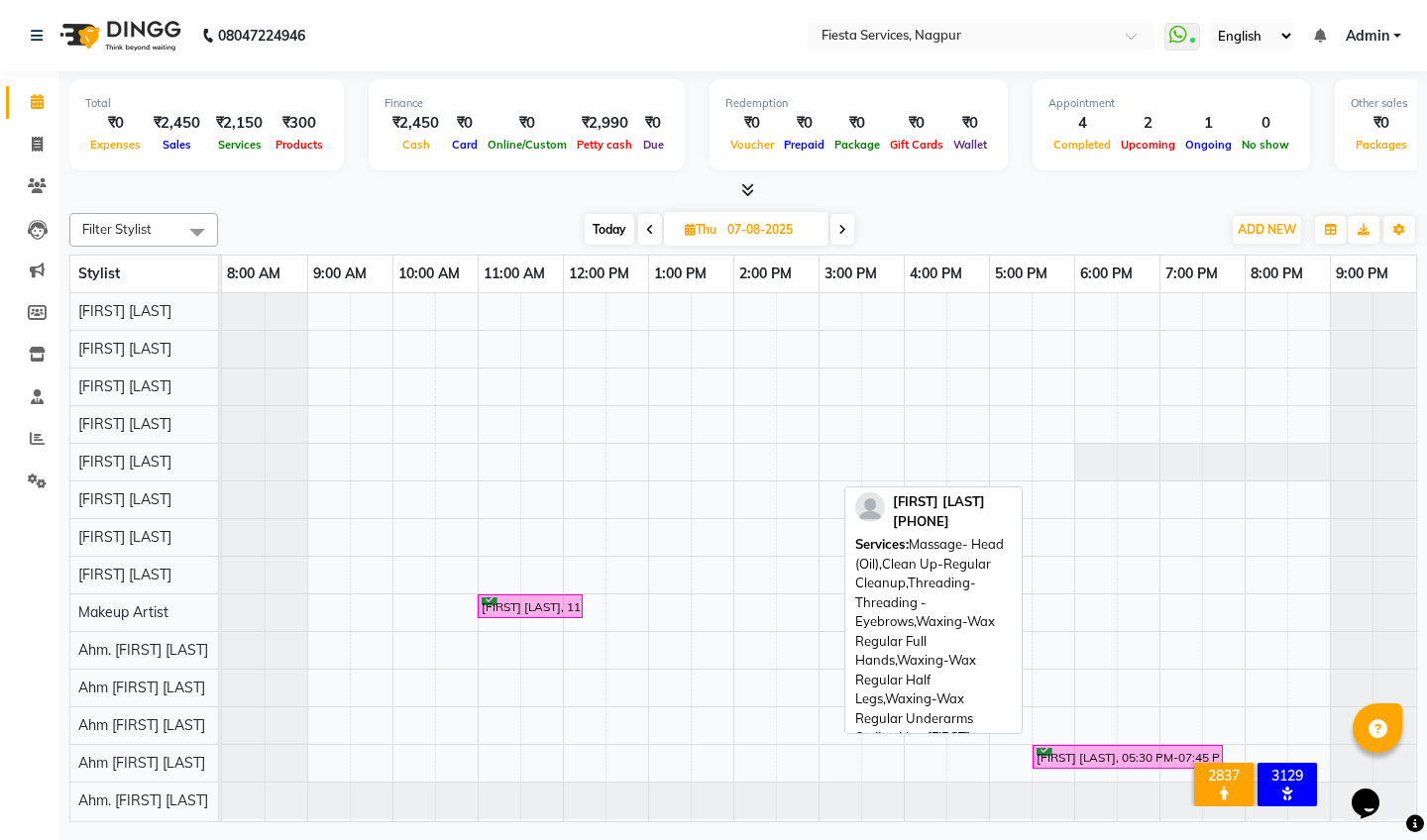 click on "[FIRST] [LAST], 05:30 PM-07:45 PM, Massage- Head (Oil),Clean Up-Regular Cleanup,Threading-Threading - Eyebrows,Waxing-Wax Regular Full Hands,Waxing-Wax Regular Half Legs,Waxing-Wax Regular Underarms" at bounding box center (1128, 757) 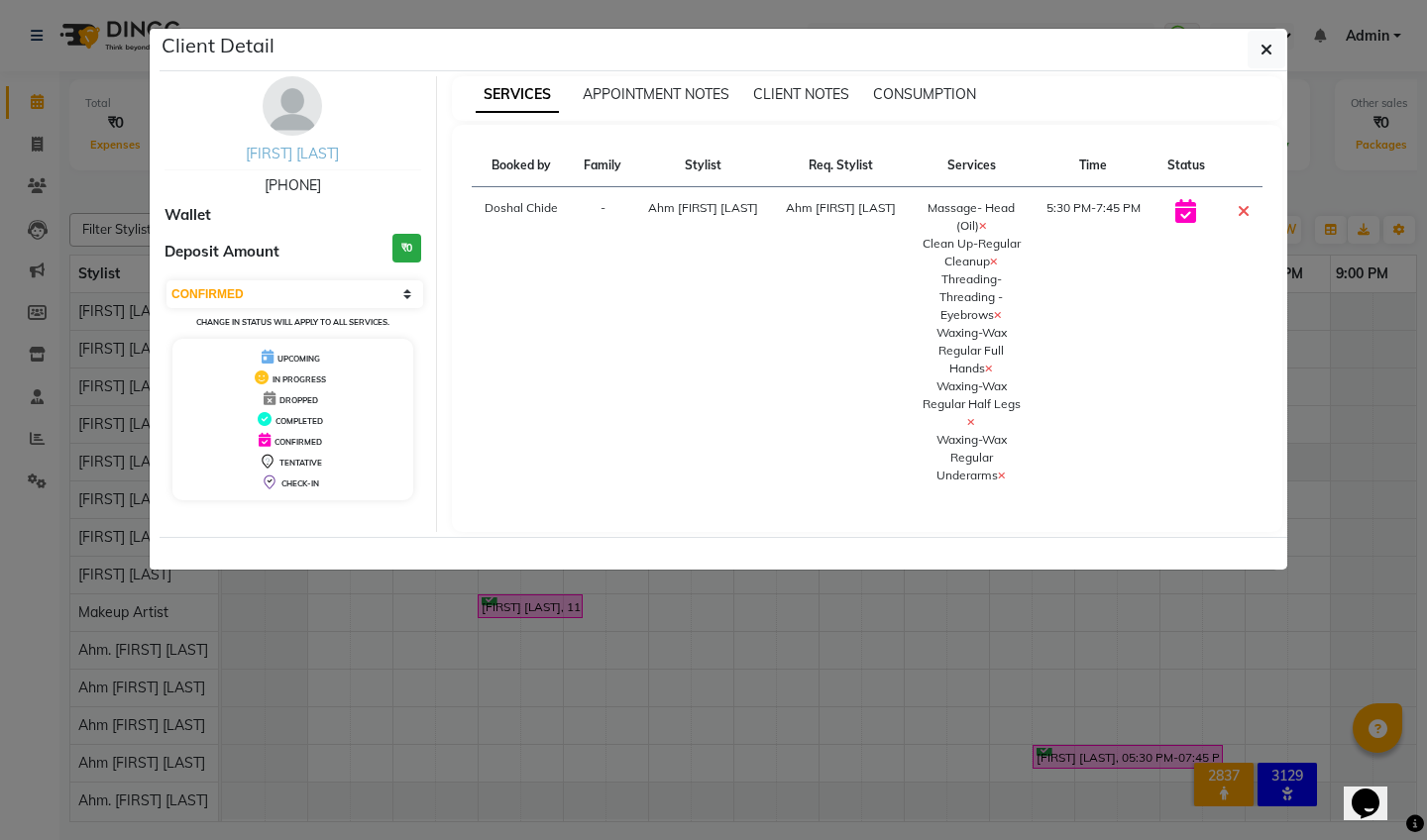 click on "[FIRST] [LAST]" at bounding box center [292, 154] 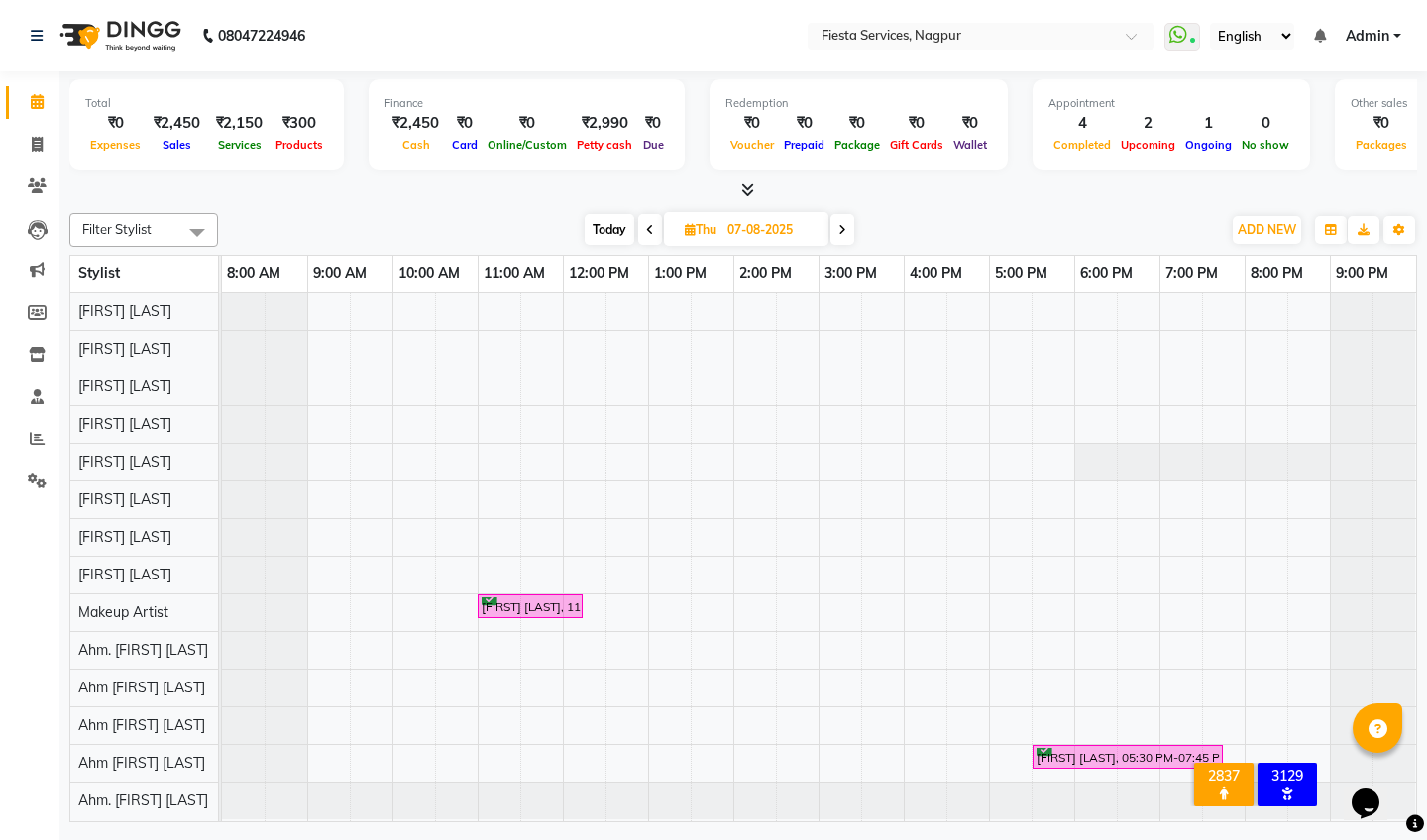 click at bounding box center [842, 229] 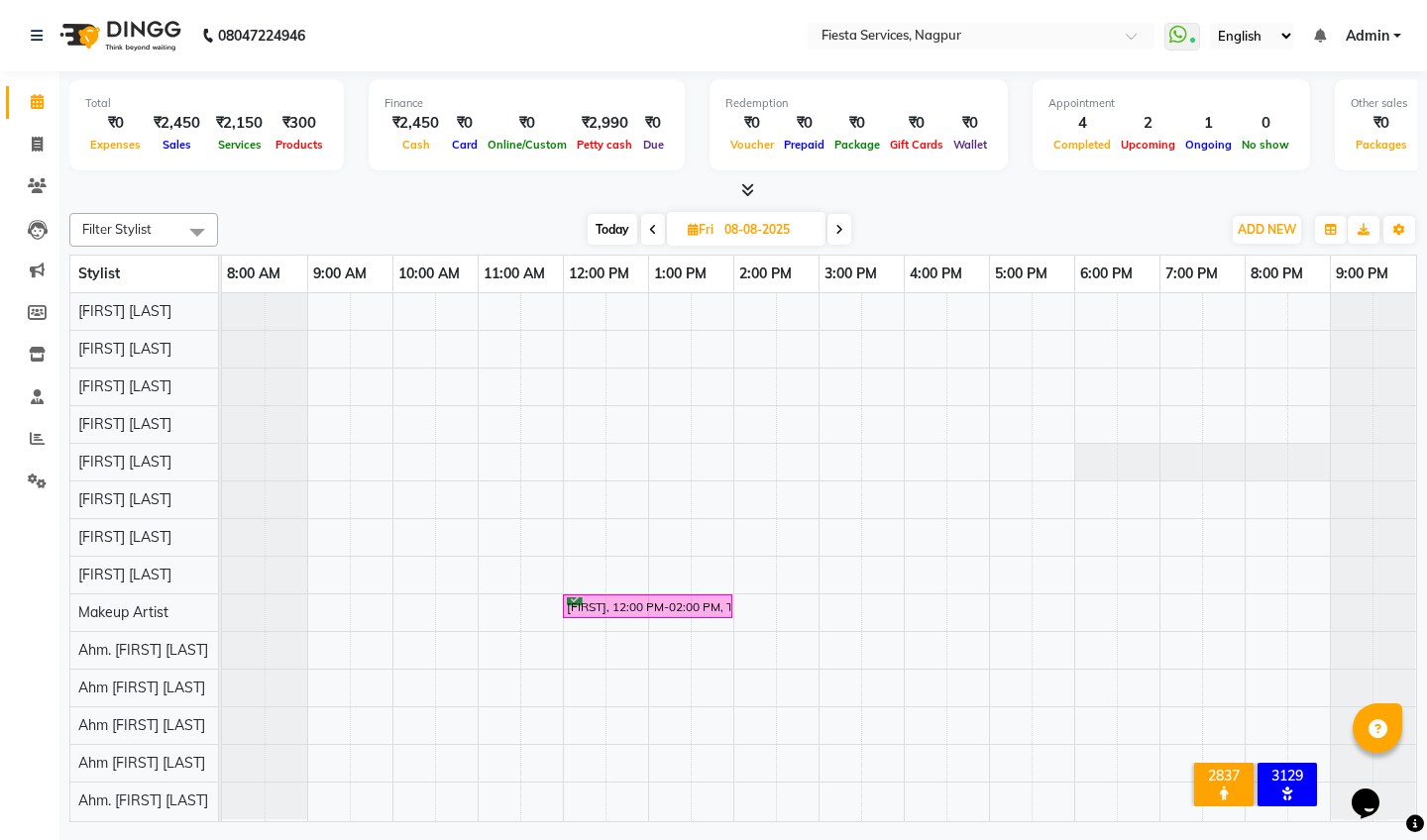 scroll, scrollTop: 0, scrollLeft: 0, axis: both 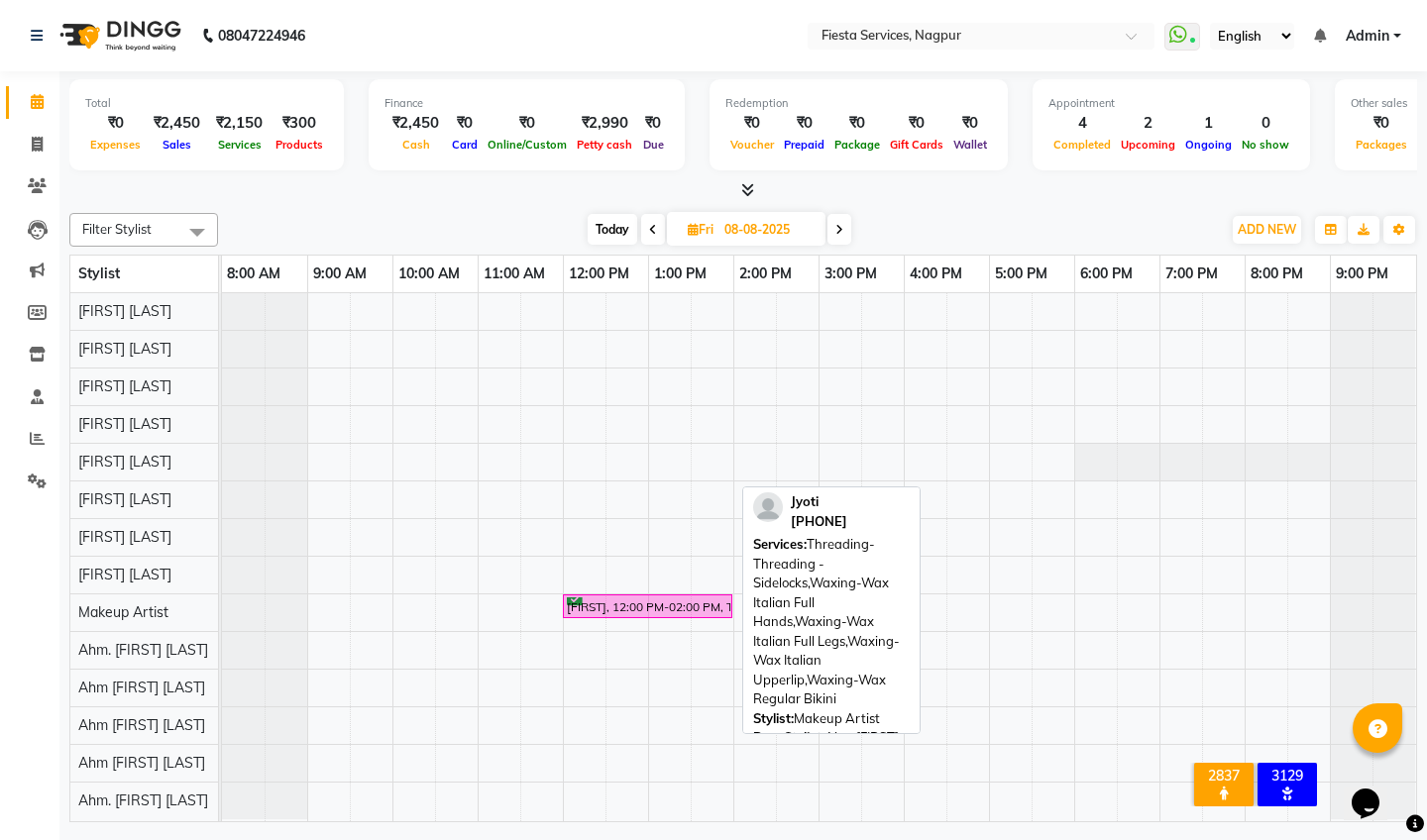 click on "[FIRST], 12:00 PM-02:00 PM, Threading-Threading - Sidelocks,Waxing-Wax Italian Full Hands,Waxing-Wax Italian Full Legs,Waxing-Wax Italian Upperlip,Waxing-Wax Regular Bikini" at bounding box center (647, 606) 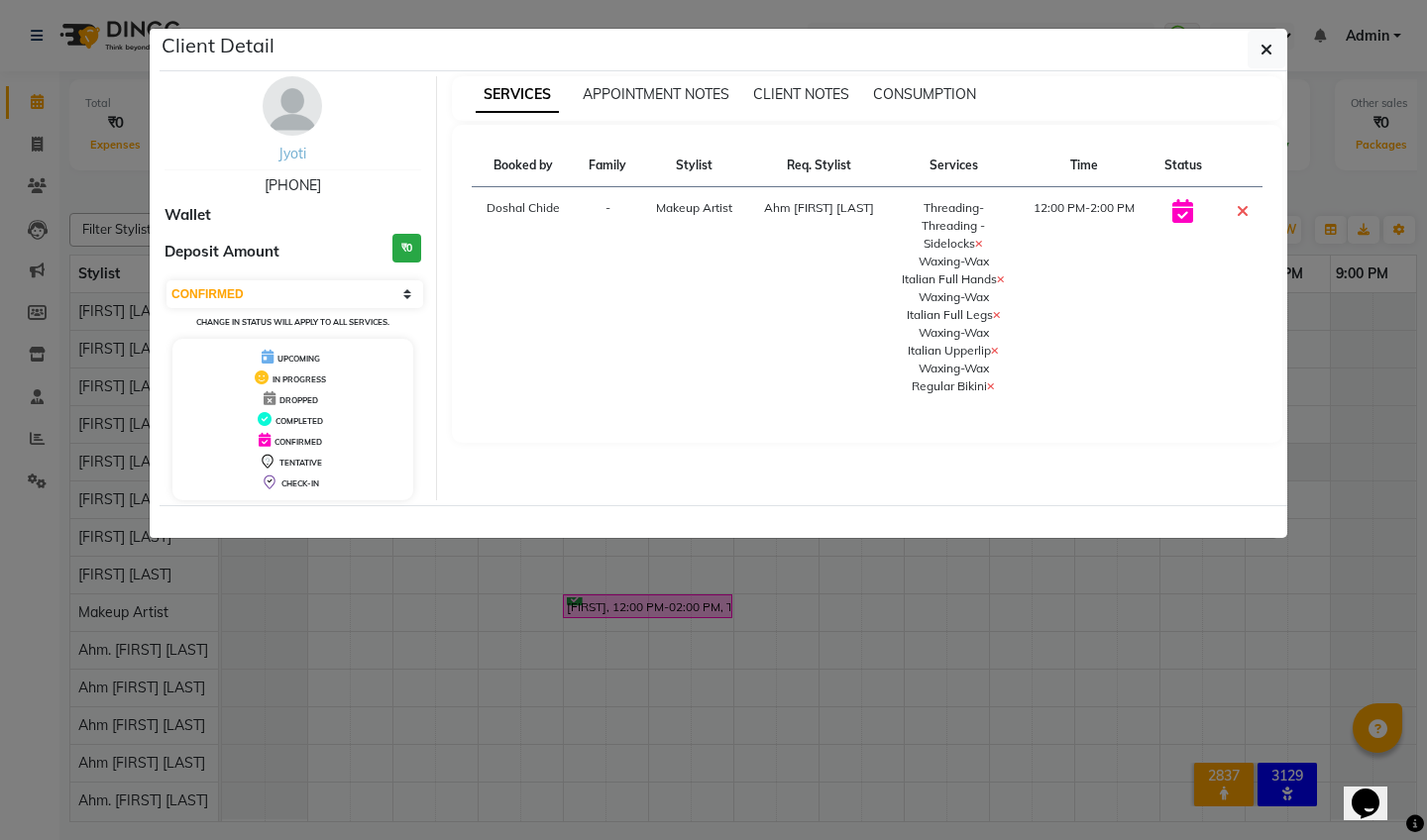 click on "Jyoti" at bounding box center (292, 154) 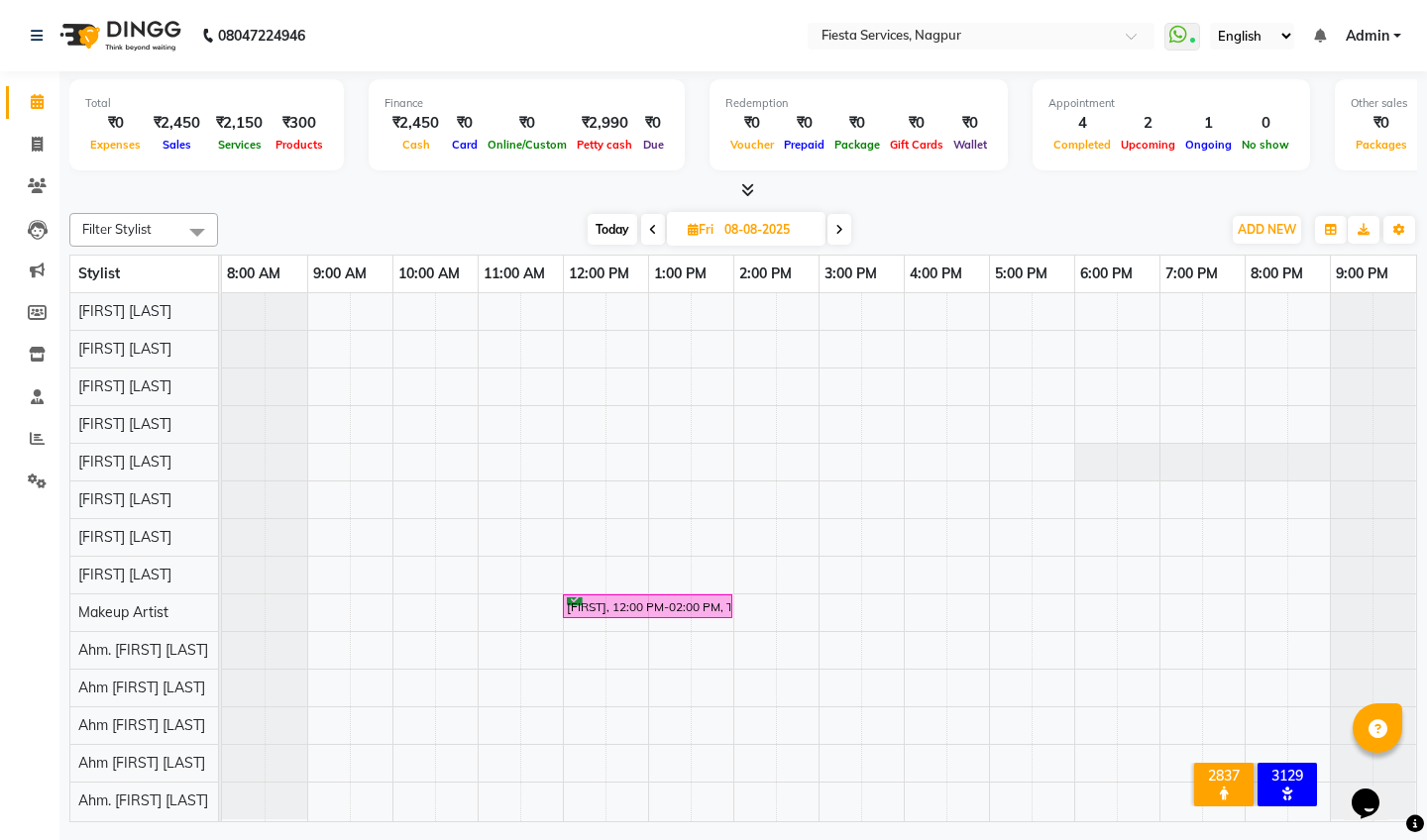 scroll, scrollTop: 0, scrollLeft: 0, axis: both 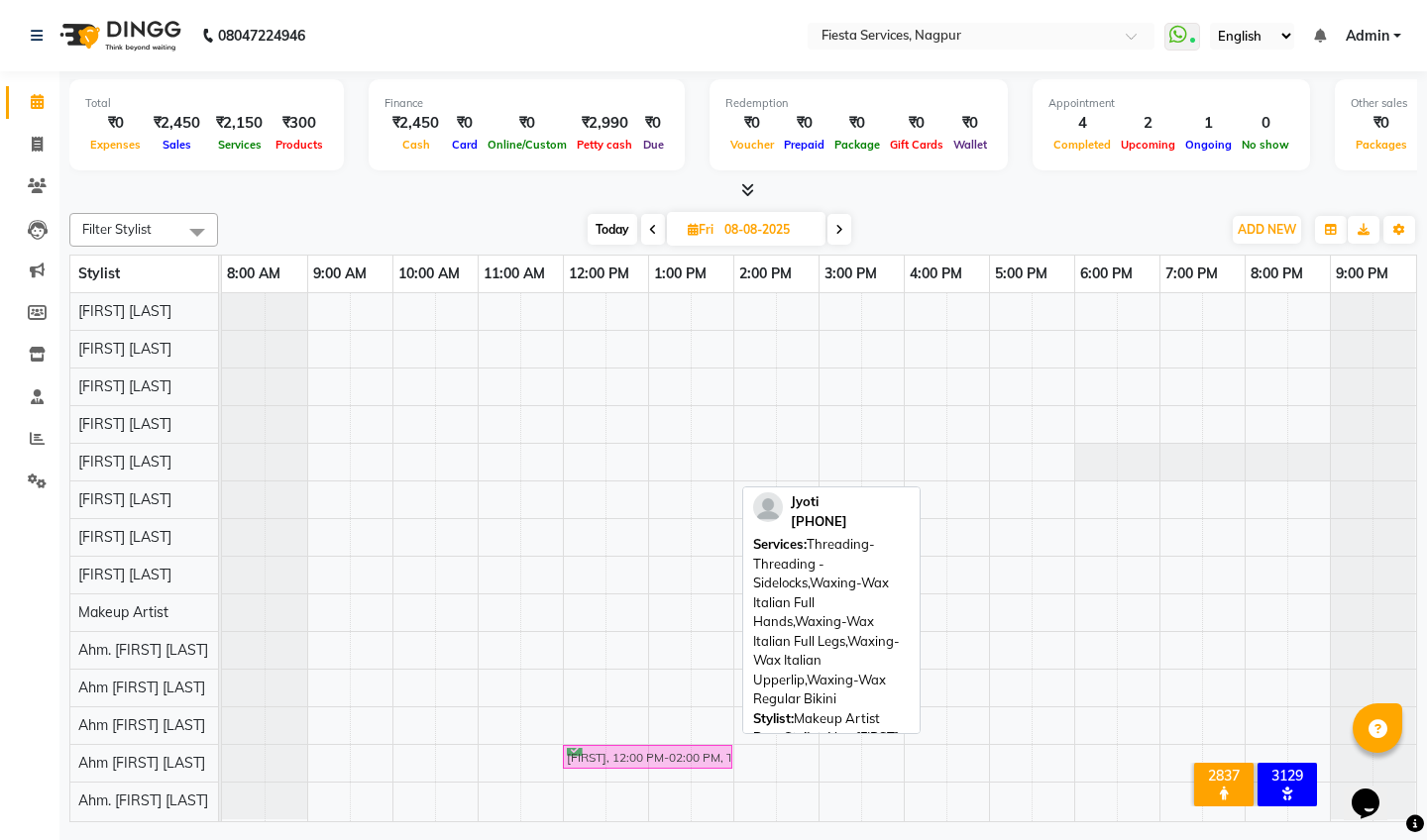 drag, startPoint x: 590, startPoint y: 602, endPoint x: 584, endPoint y: 755, distance: 153.1176 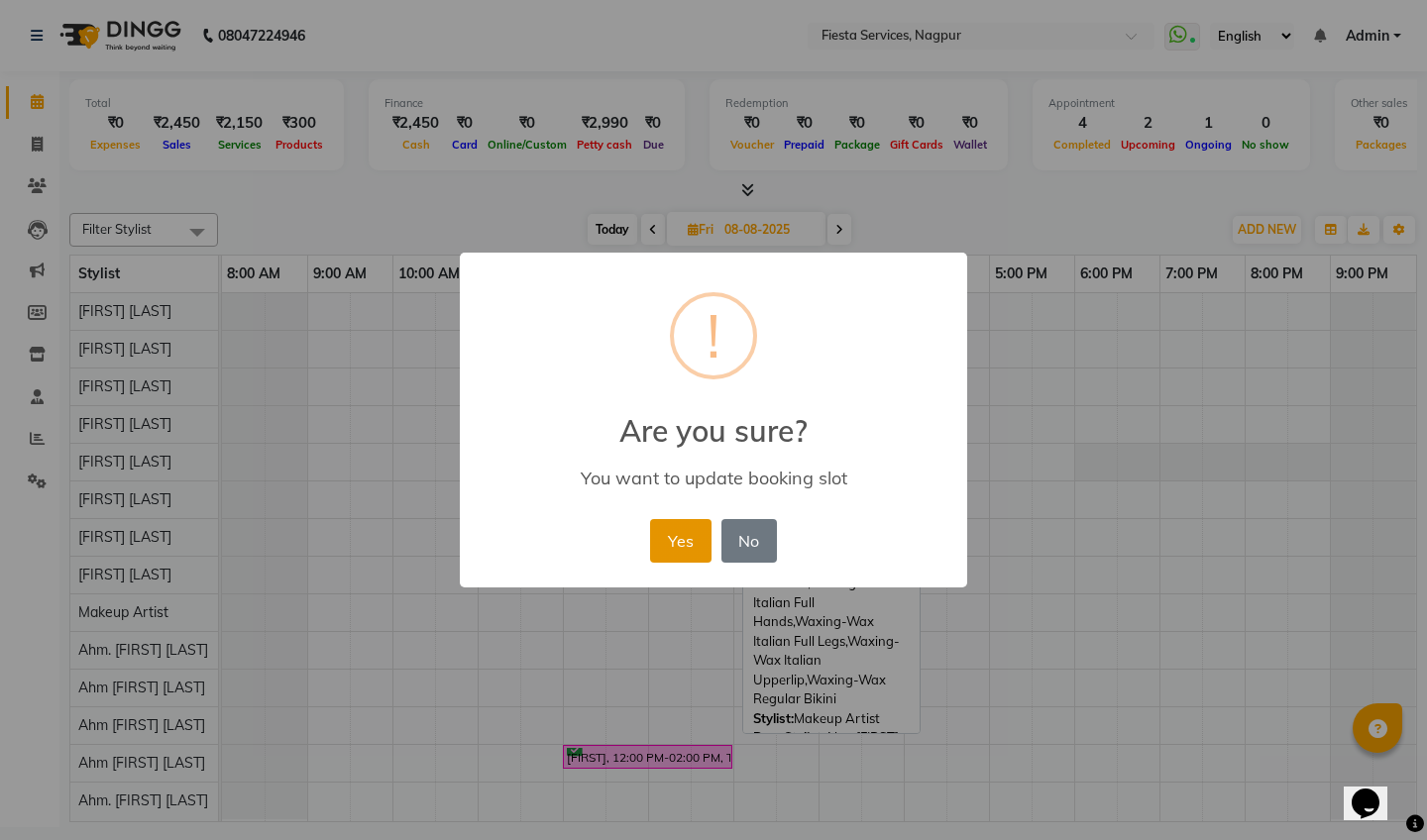 click on "Yes" at bounding box center (680, 541) 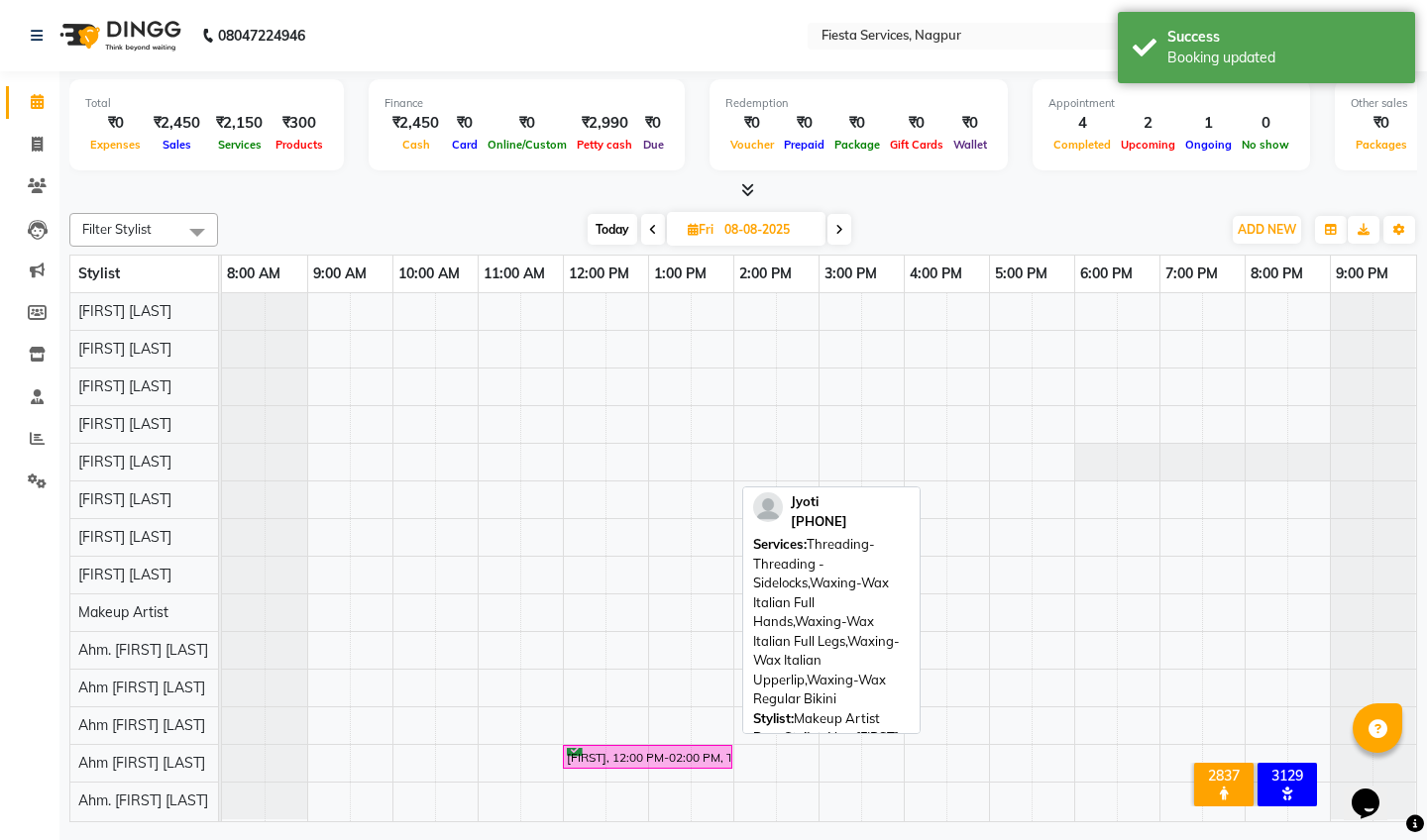click at bounding box center (839, 229) 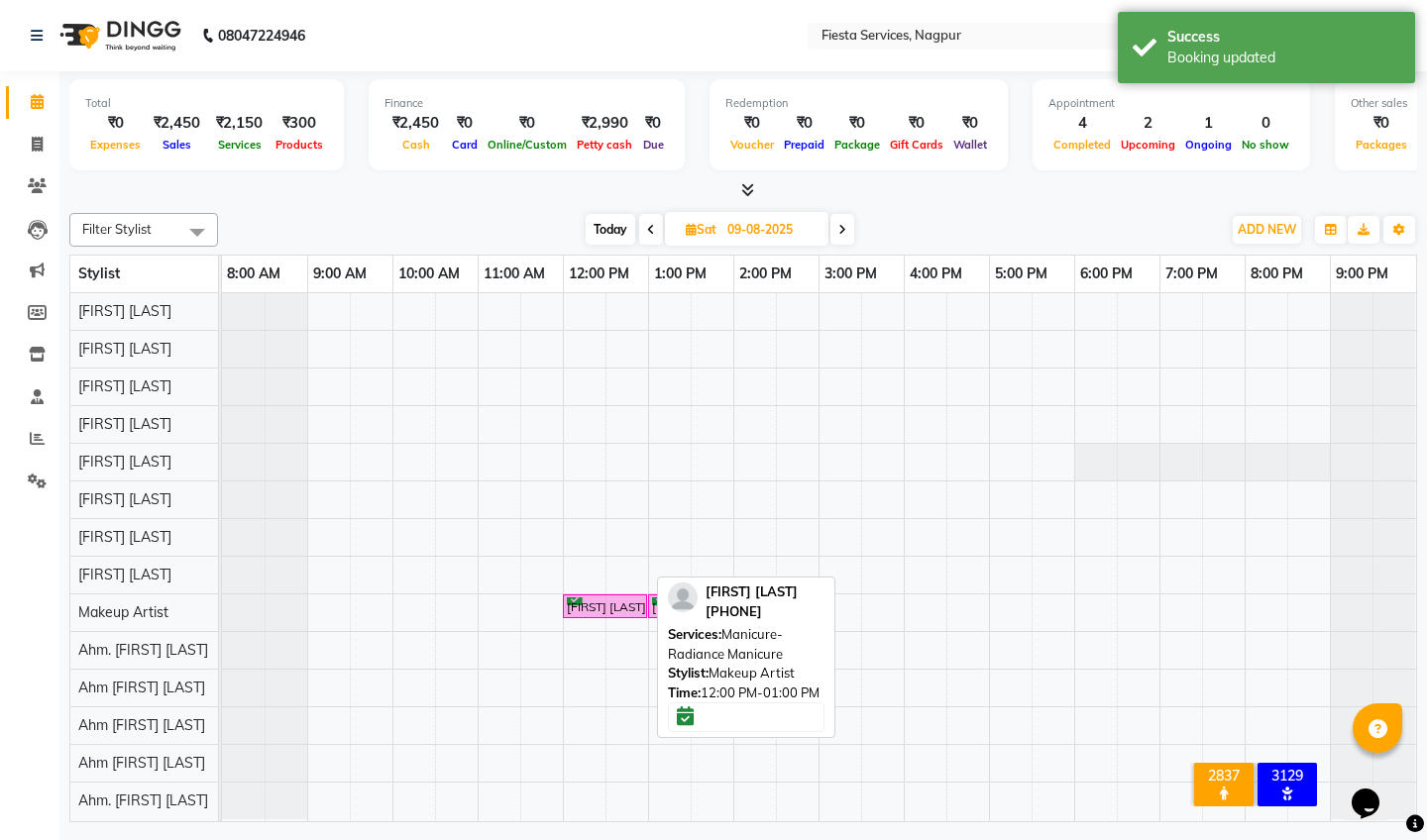 click at bounding box center (575, 597) 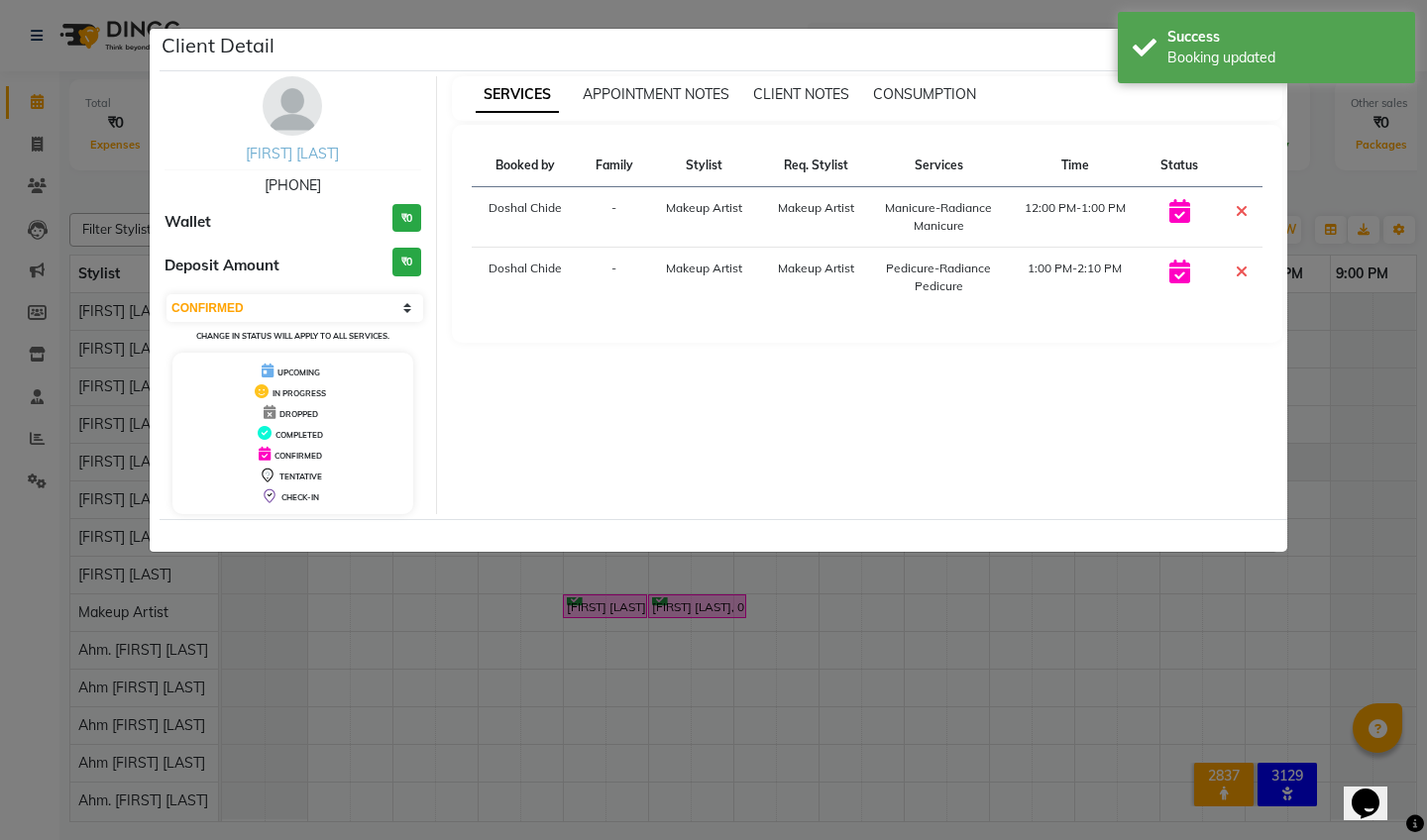 click on "[FIRST] [LAST]" at bounding box center (292, 154) 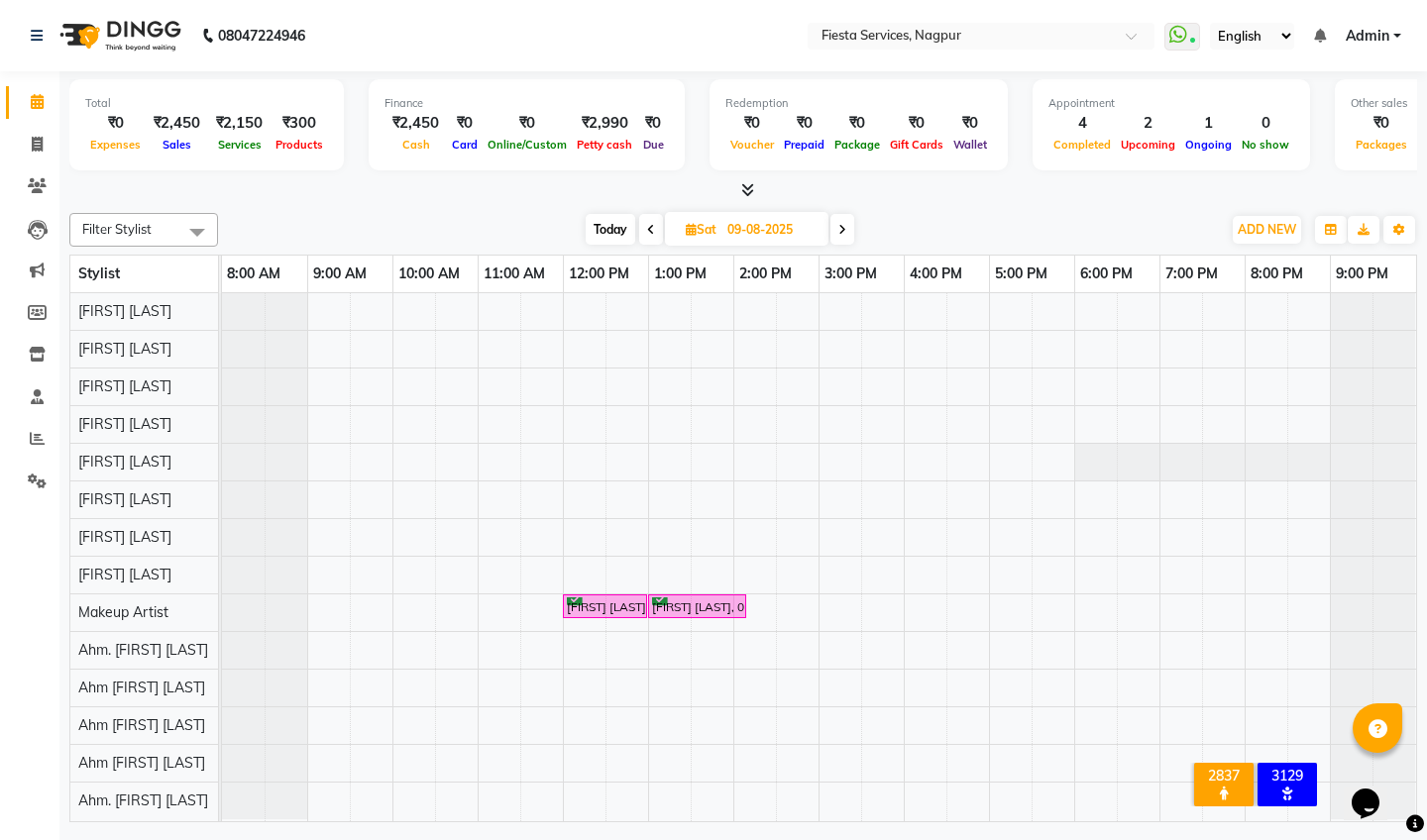 click at bounding box center [691, 229] 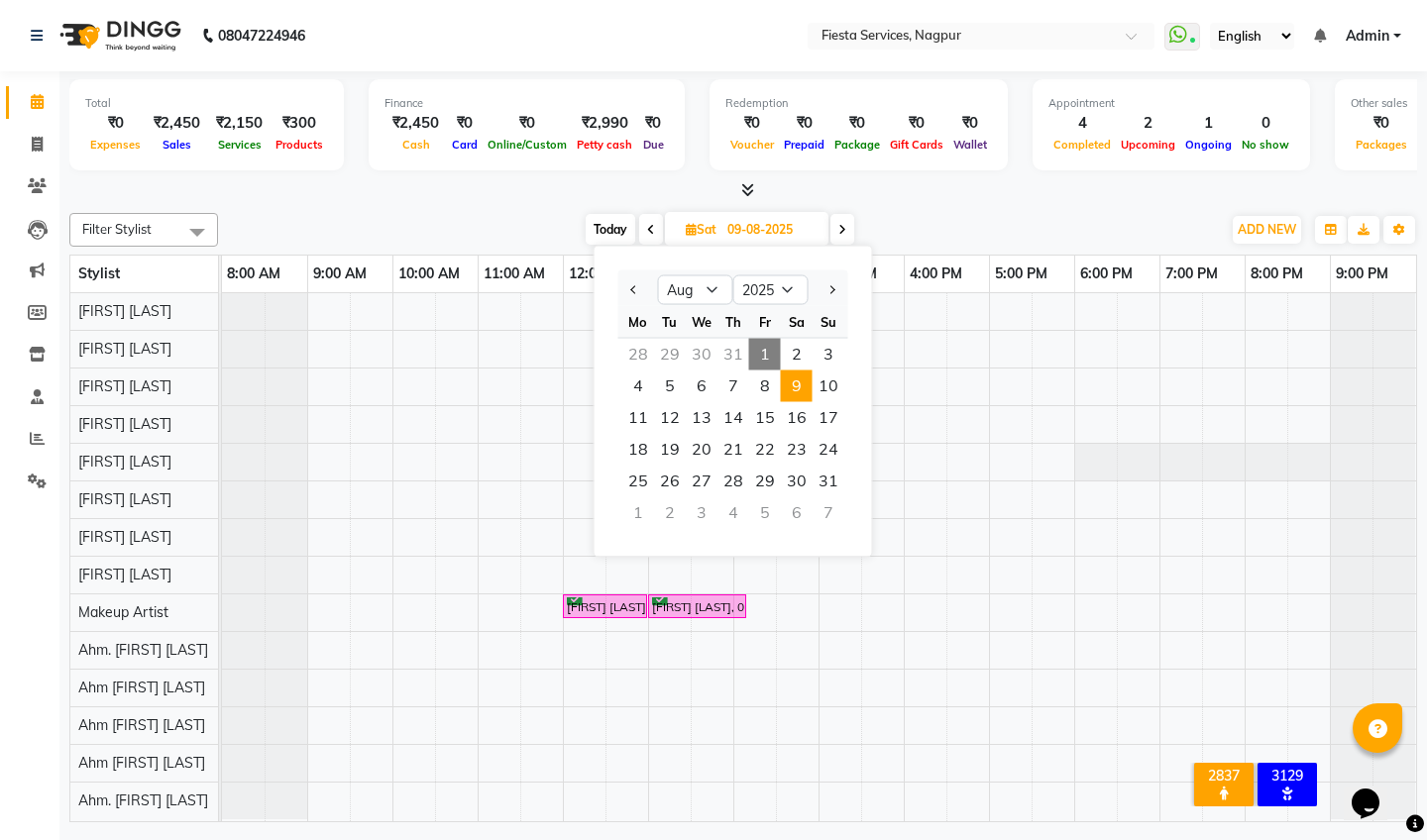 click on "Today" at bounding box center (610, 229) 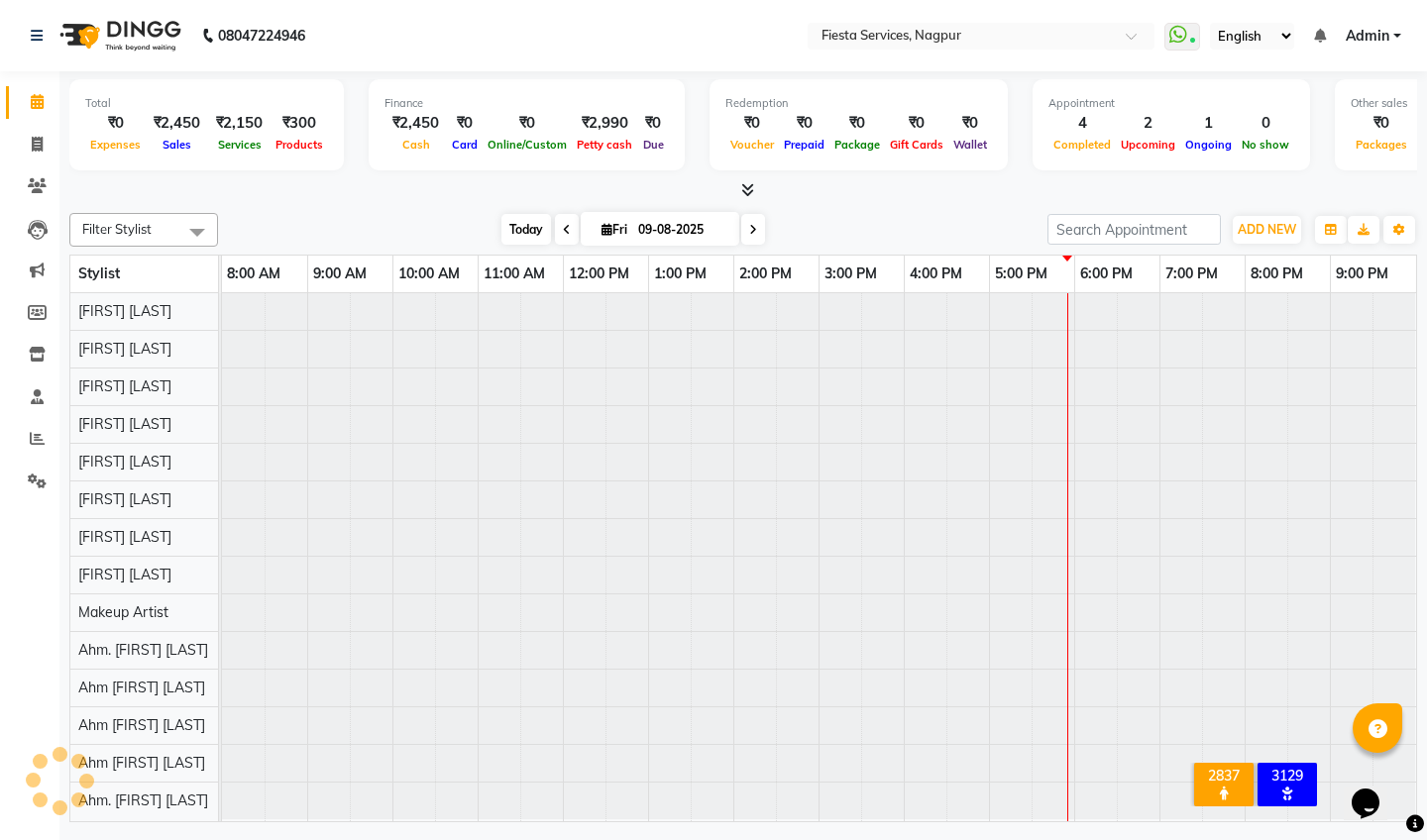type on "01-08-2025" 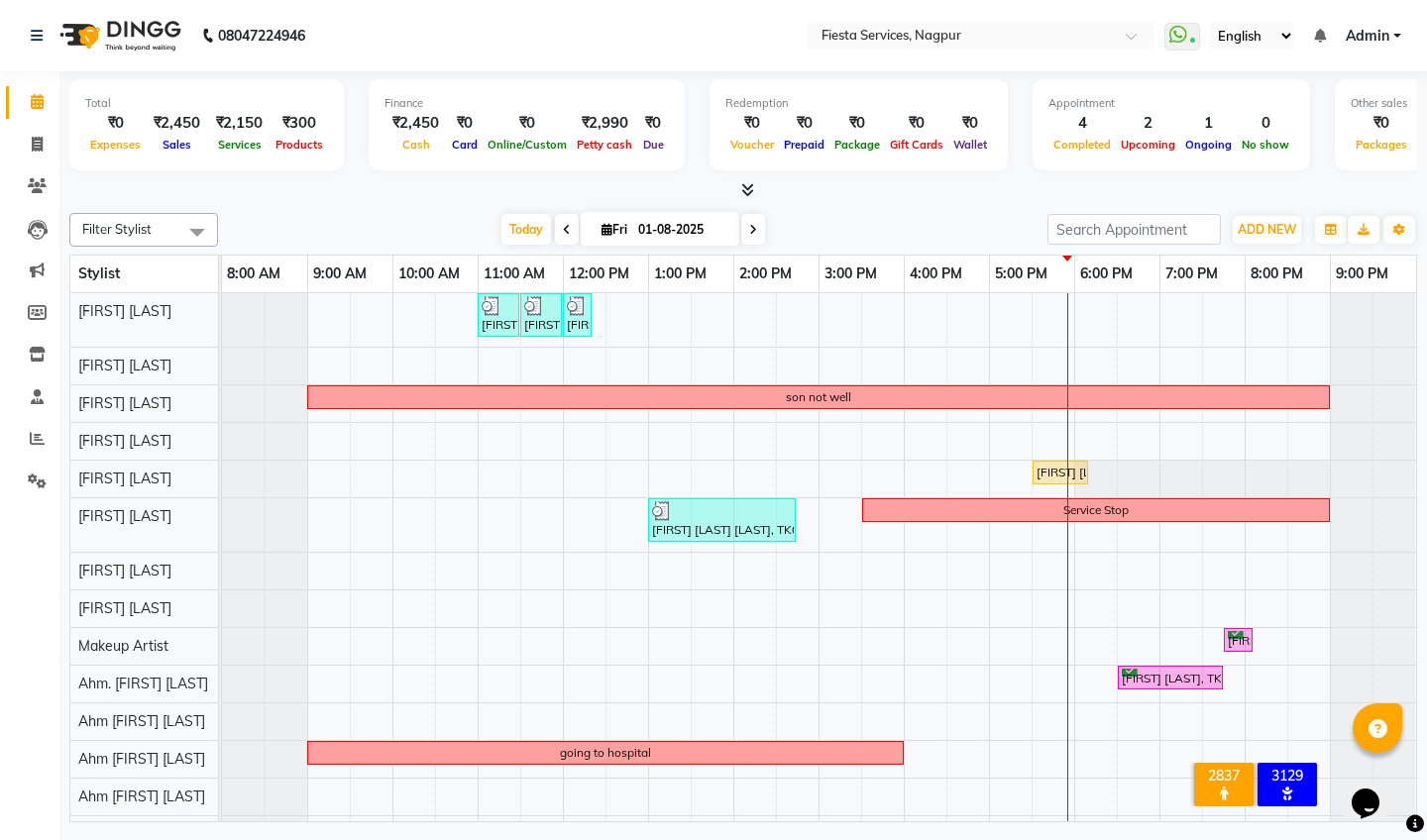 scroll, scrollTop: 0, scrollLeft: 0, axis: both 